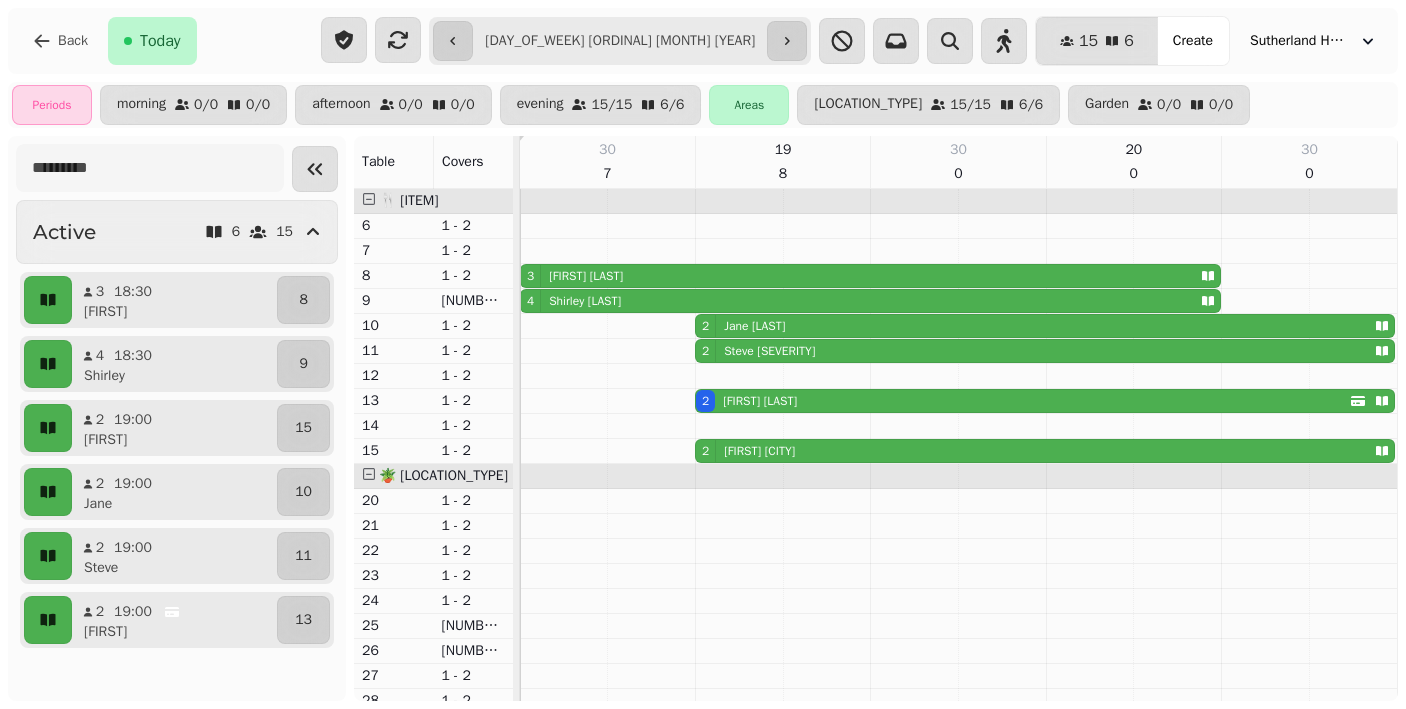 scroll, scrollTop: 0, scrollLeft: 0, axis: both 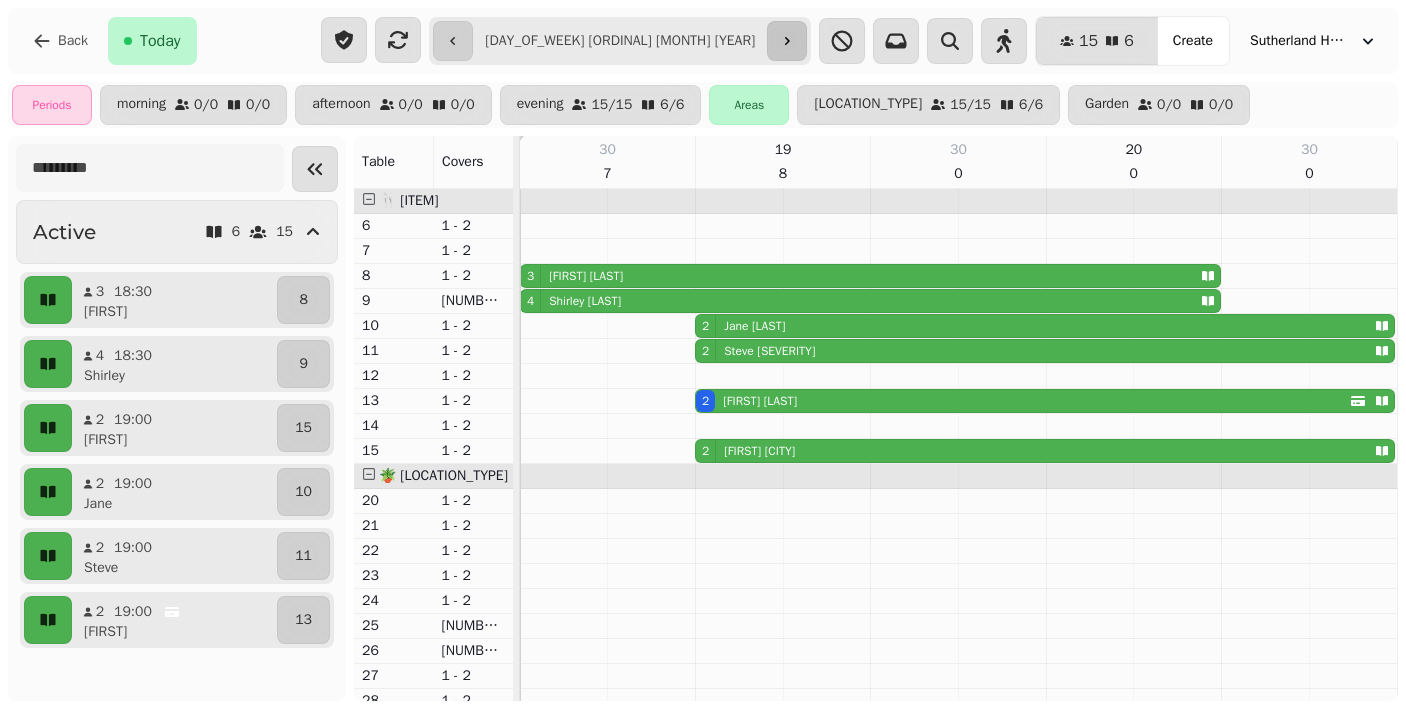 click 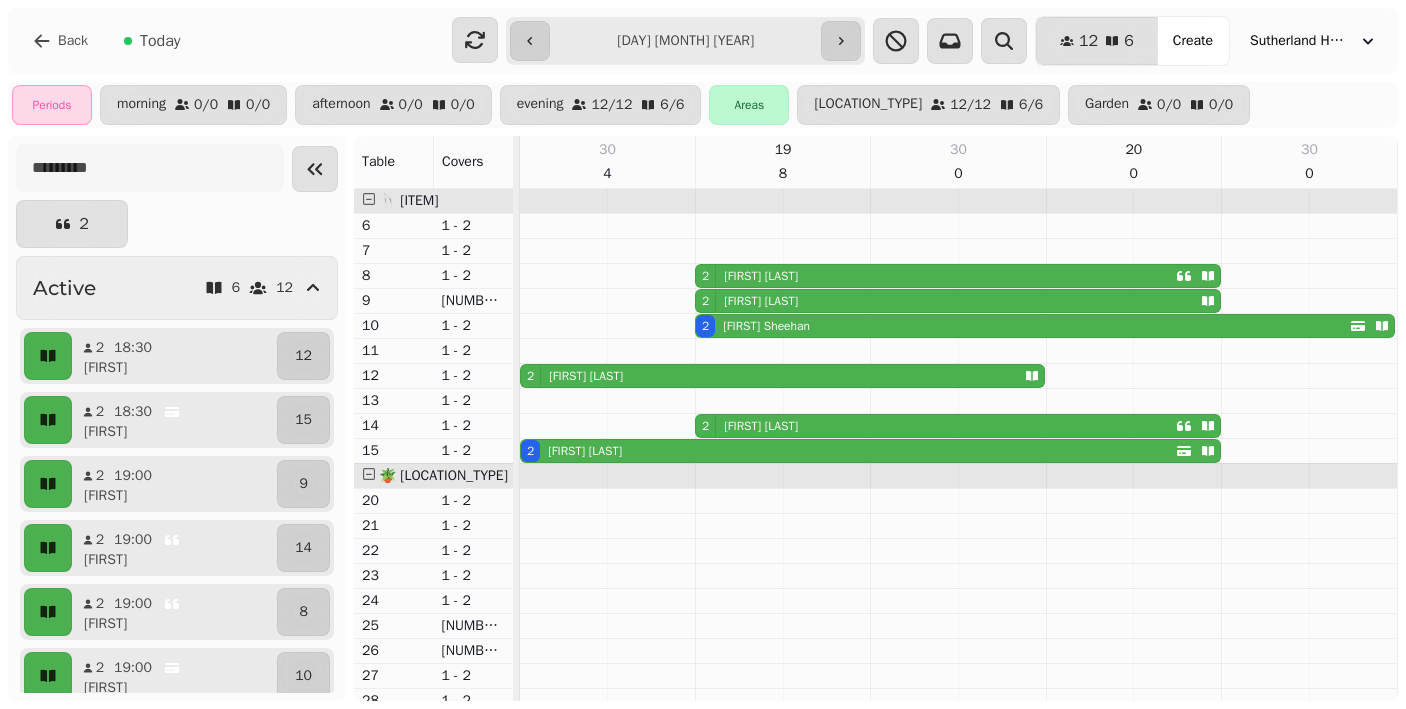 click on "**********" at bounding box center [685, 41] 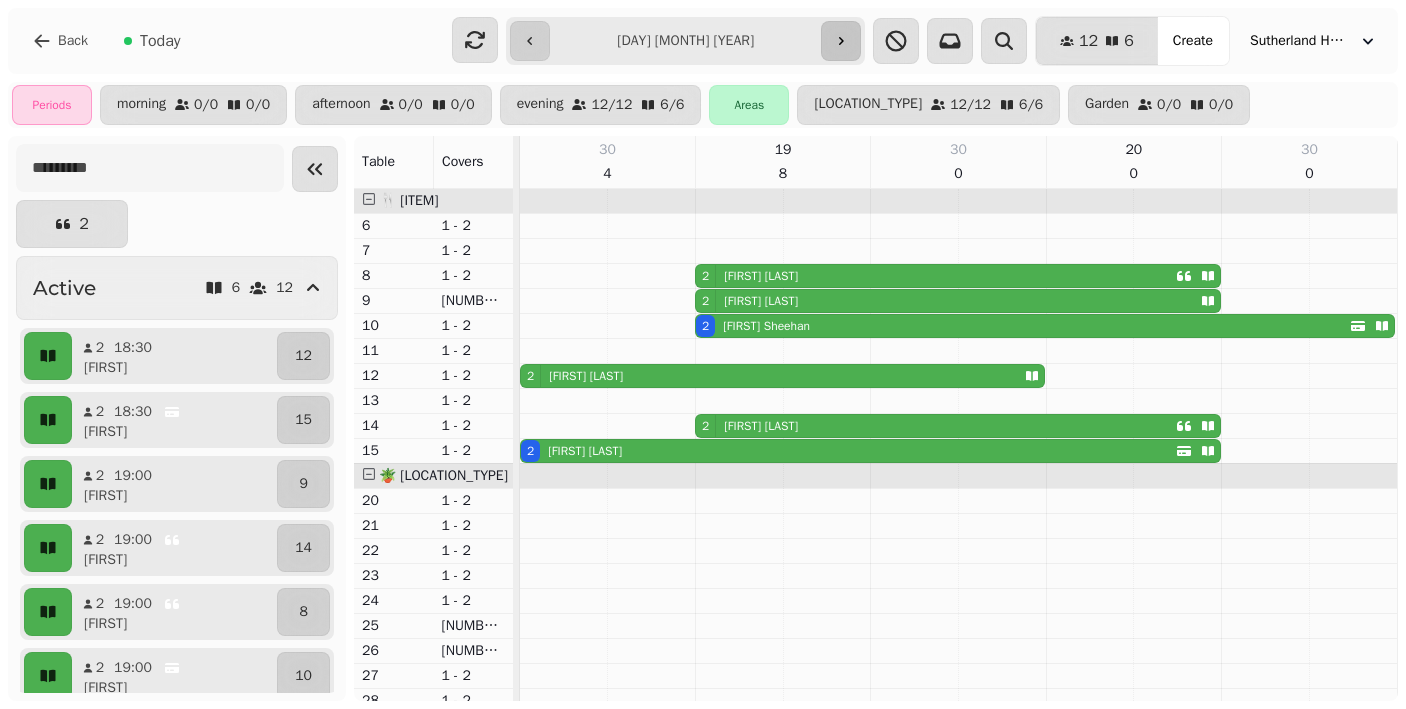 click 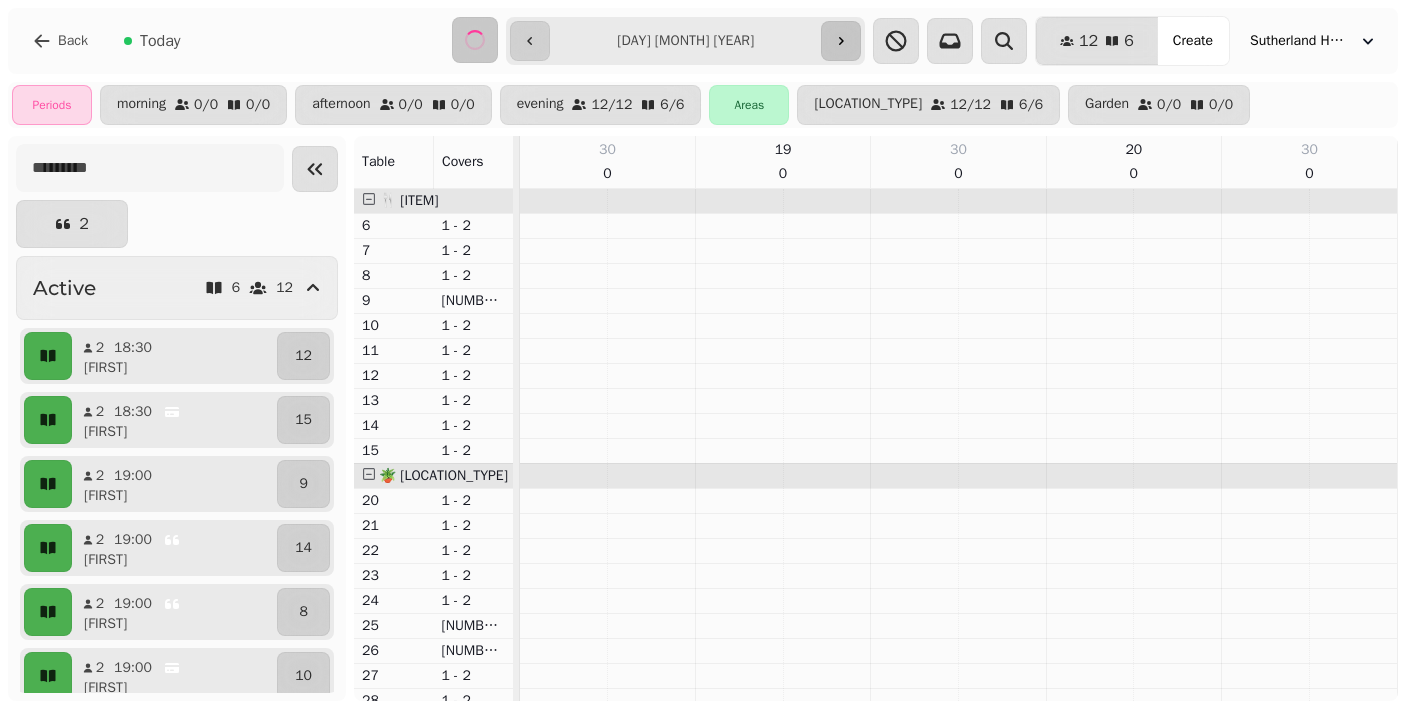select on "**********" 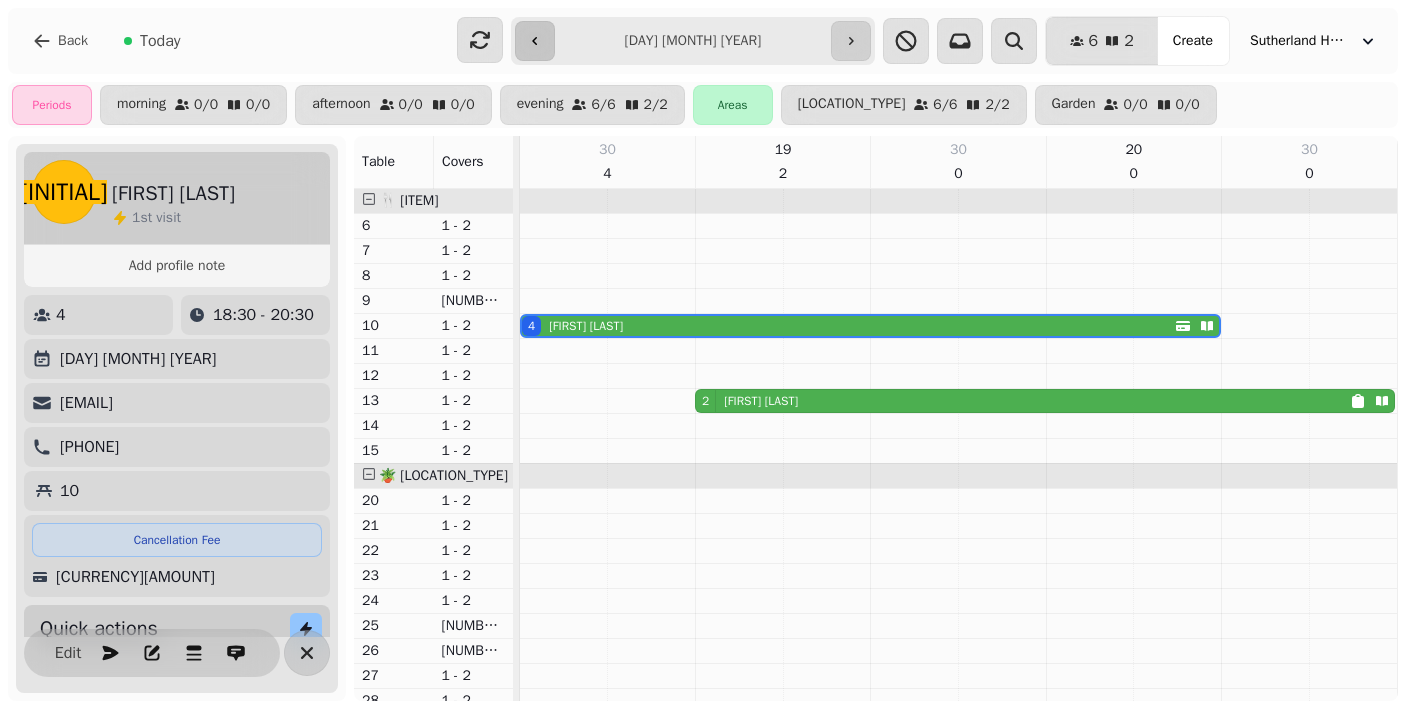 click 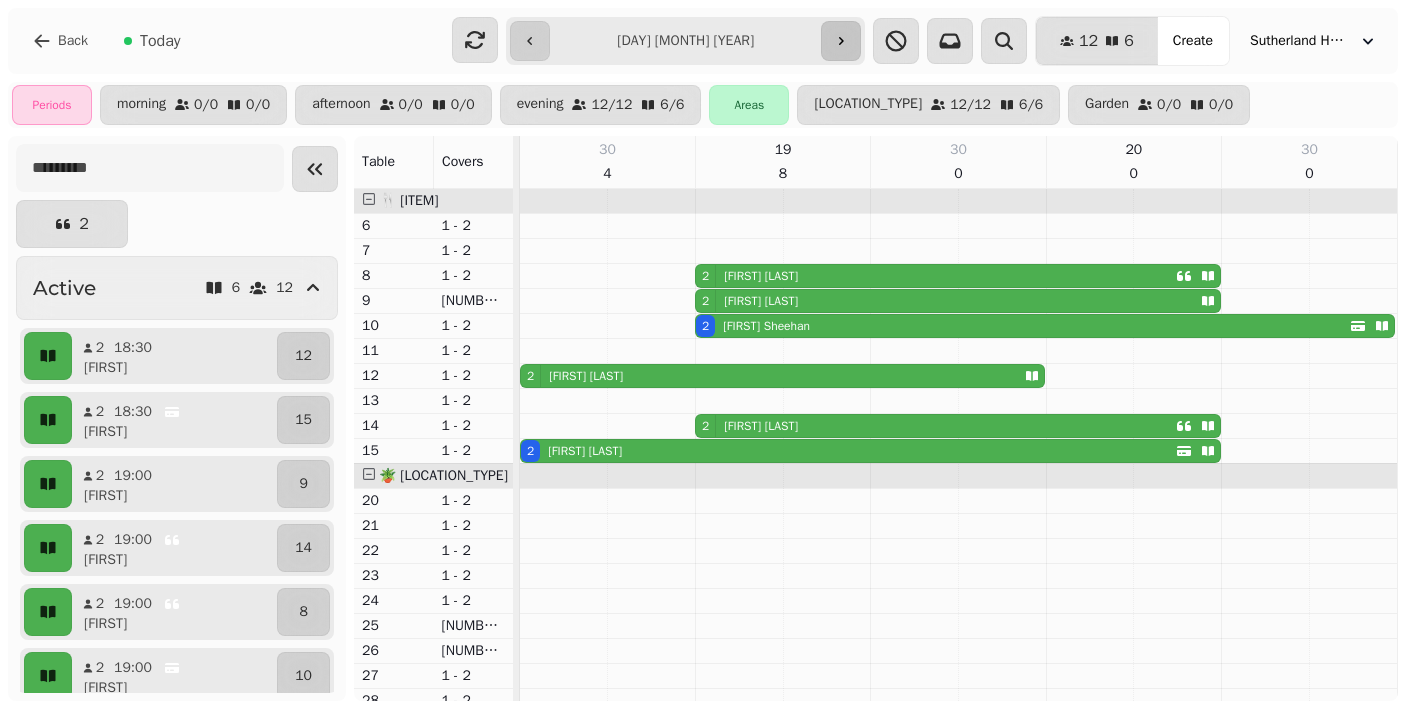 click 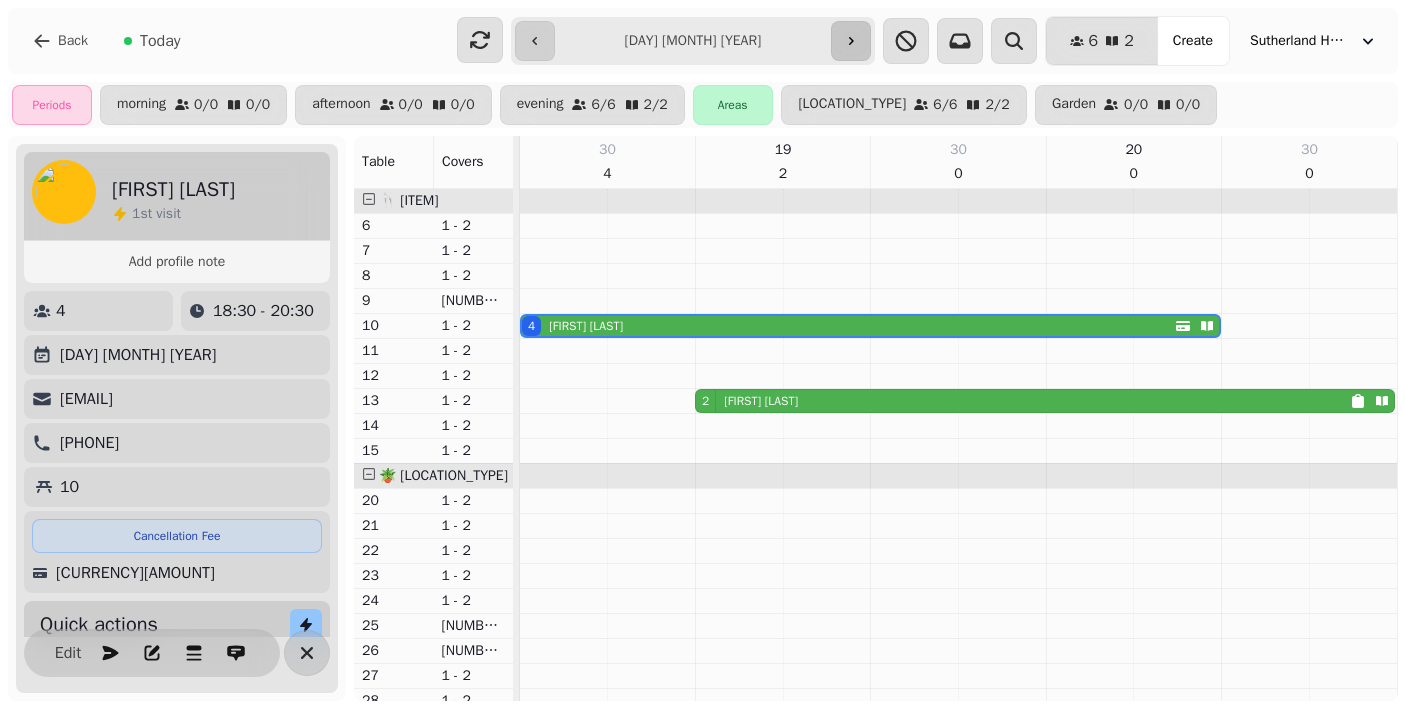 click at bounding box center (851, 41) 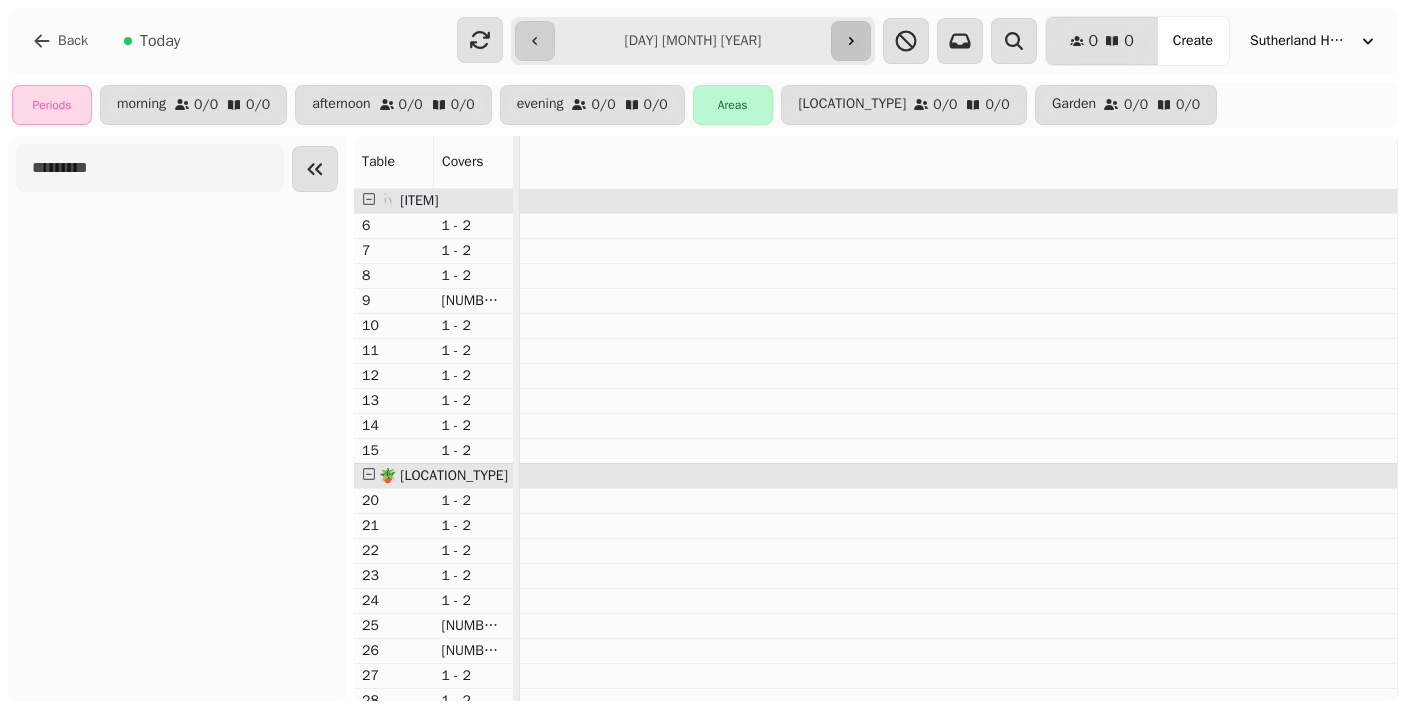 click at bounding box center [851, 41] 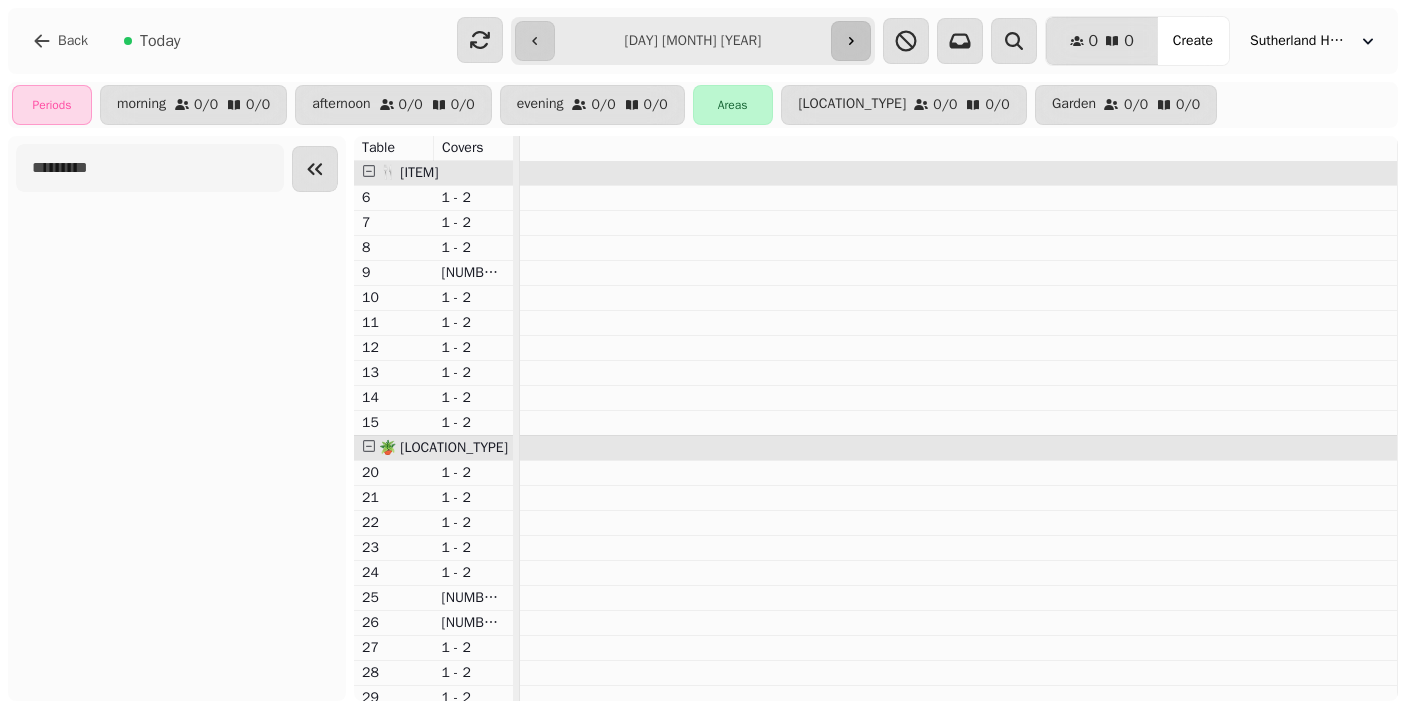 click at bounding box center (851, 41) 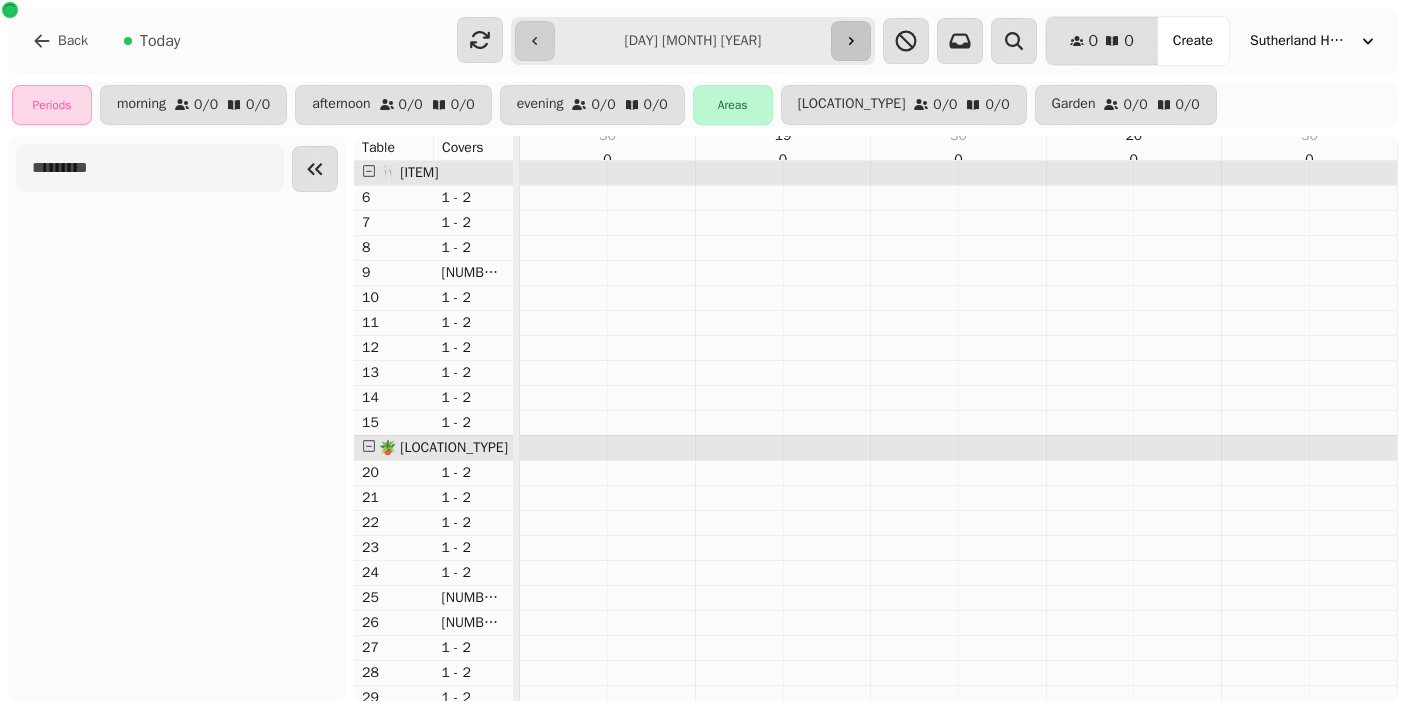click at bounding box center [851, 41] 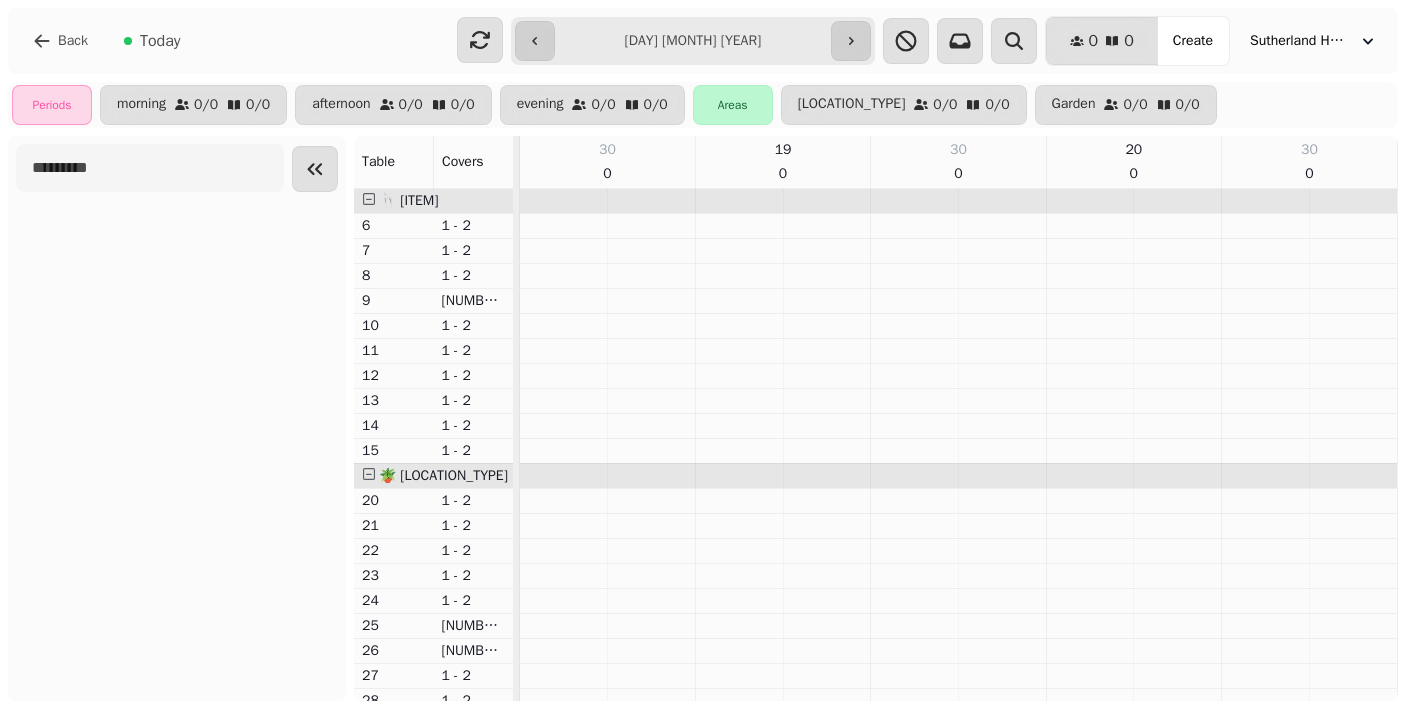 click on "**********" at bounding box center [692, 41] 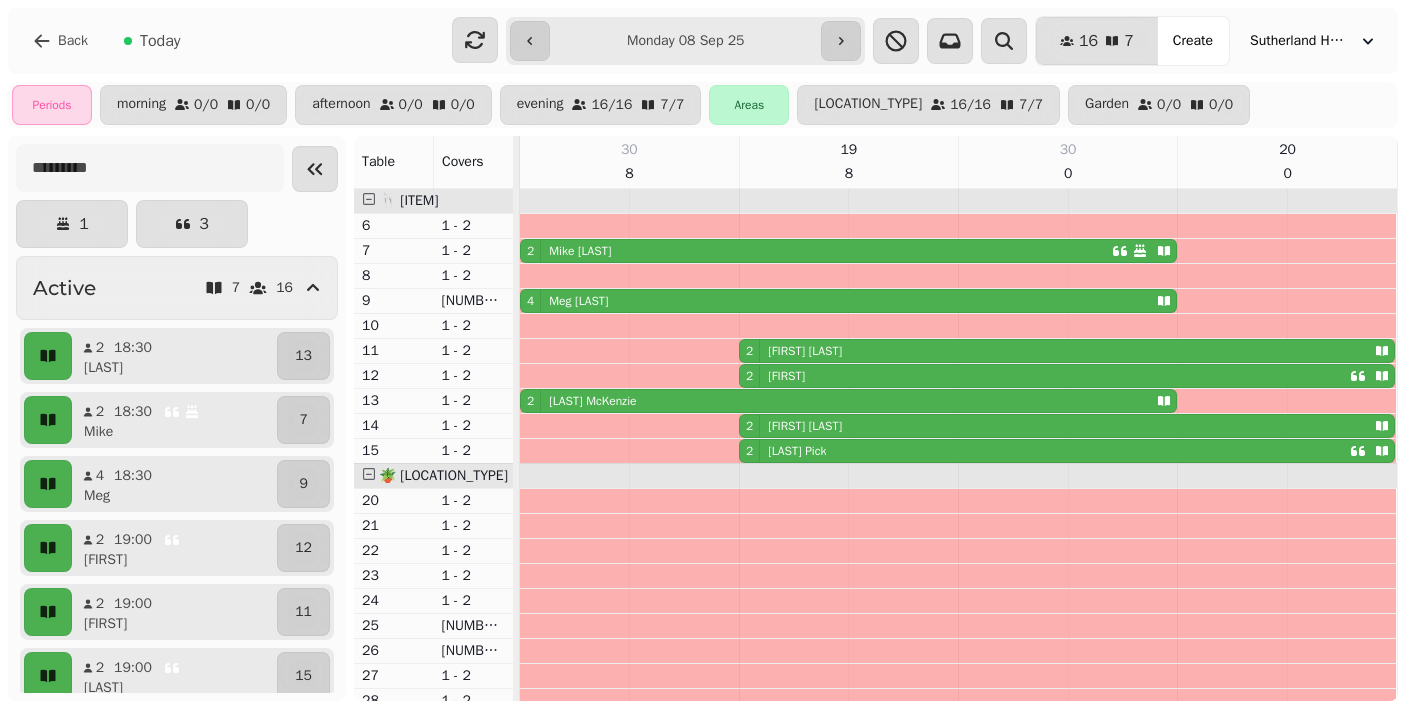 click on "[NUMBER] [FIRST]   [LAST]" at bounding box center [816, 251] 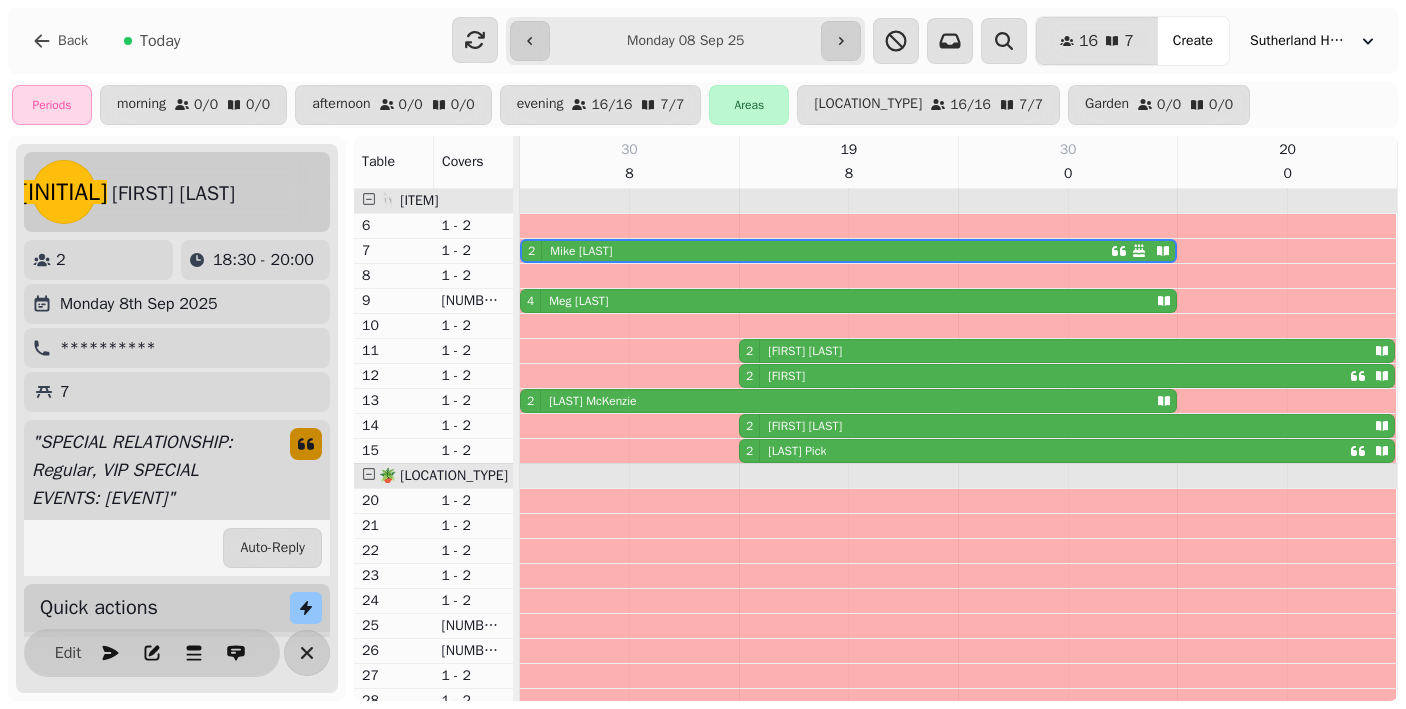 click on "**********" at bounding box center (108, 348) 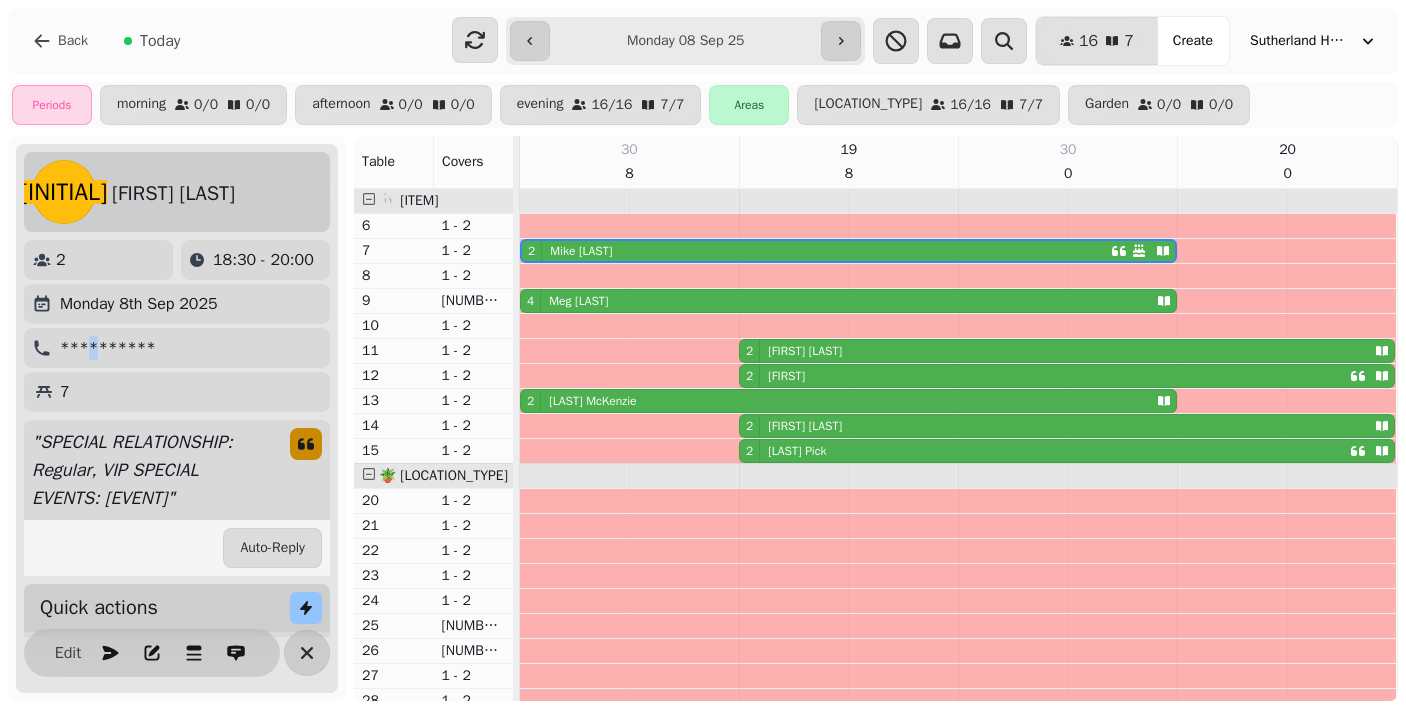 click on "**********" at bounding box center (108, 348) 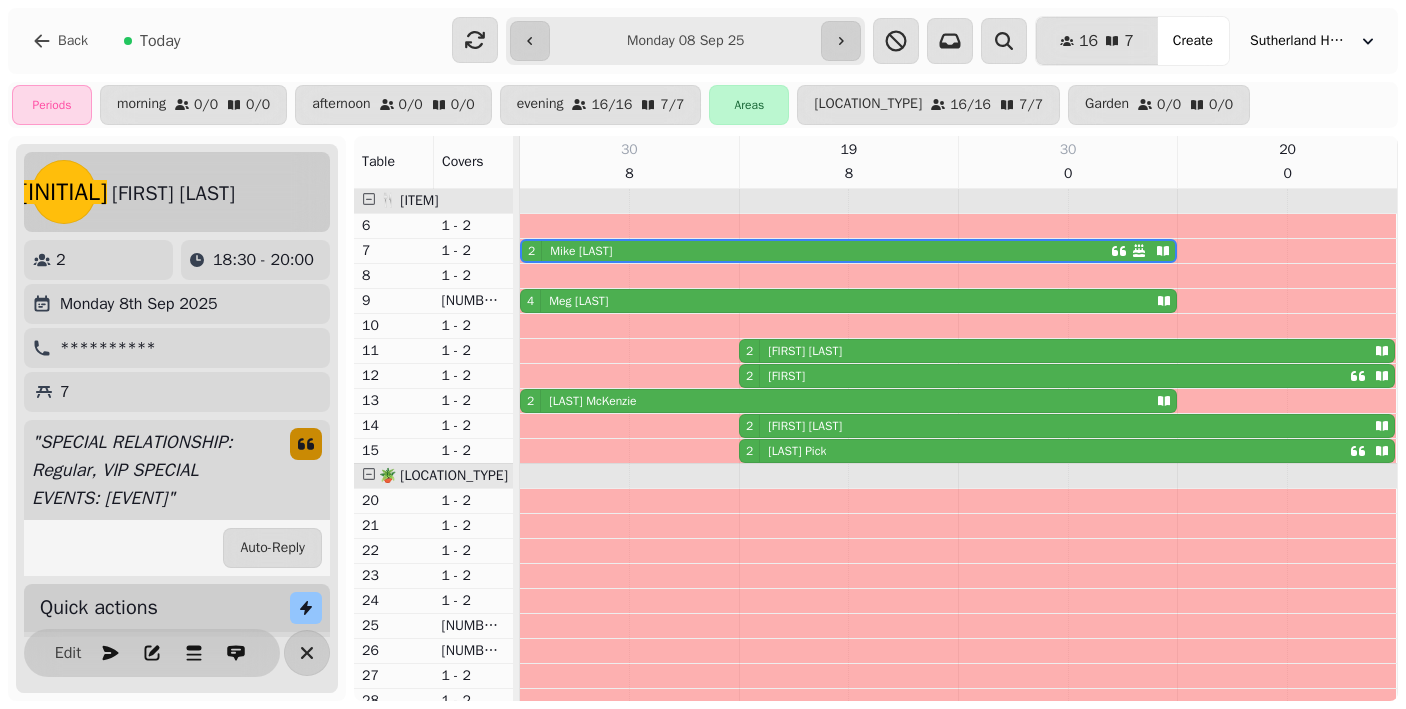 click on "[NUMBER] [FIRST]   [LAST]" at bounding box center (816, 251) 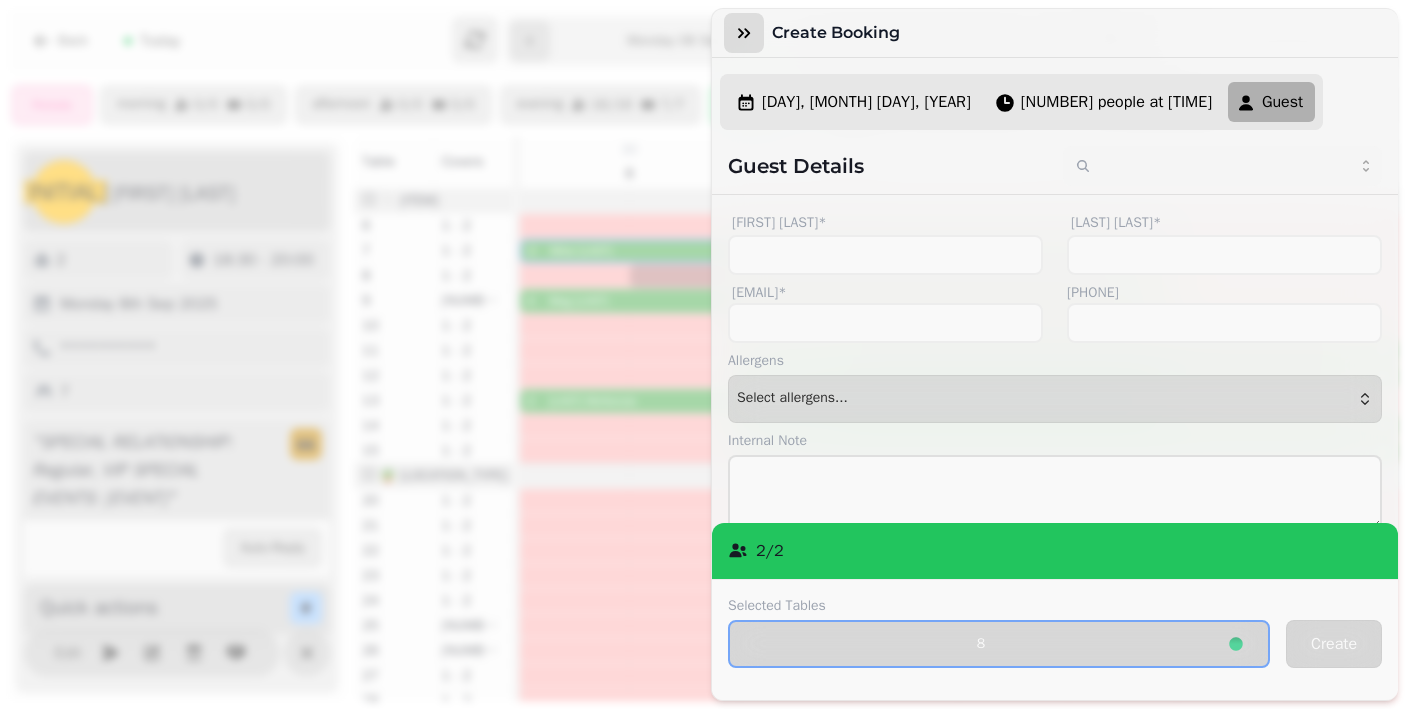click 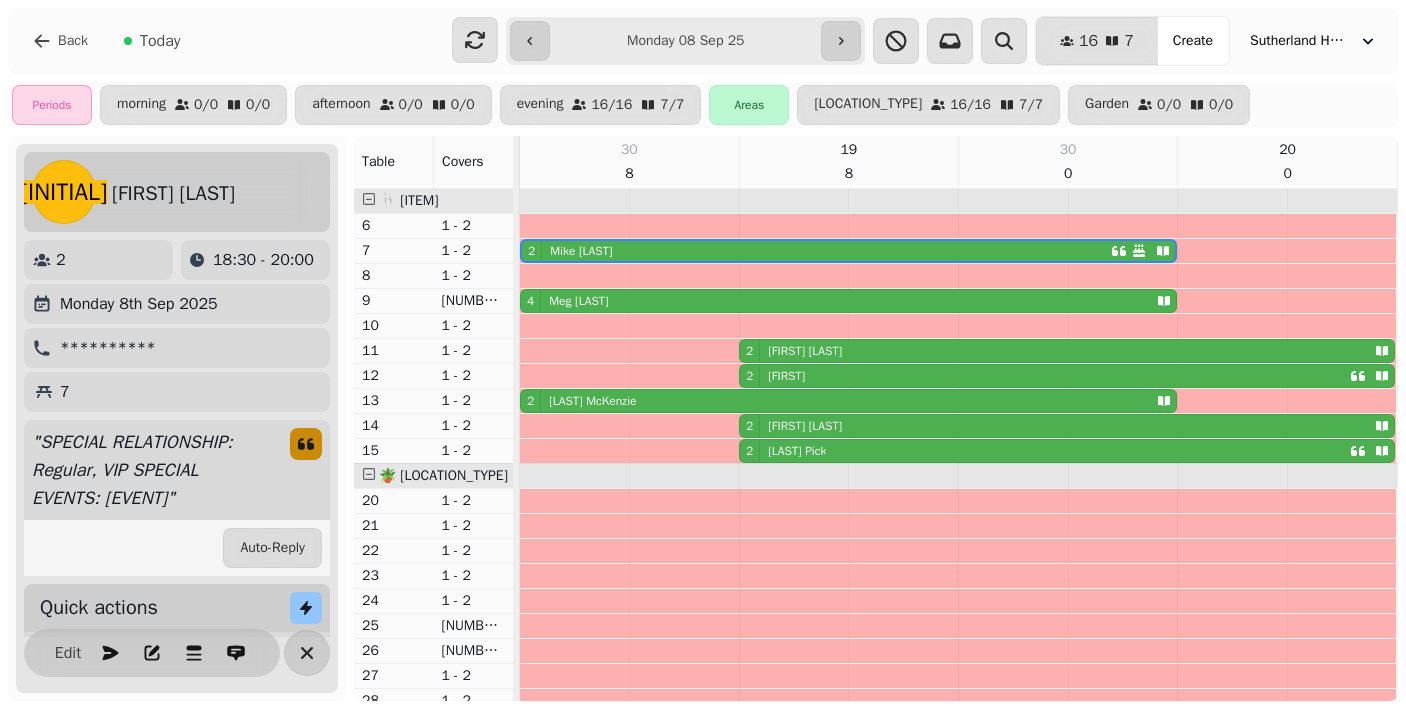 click on "**********" at bounding box center (685, 41) 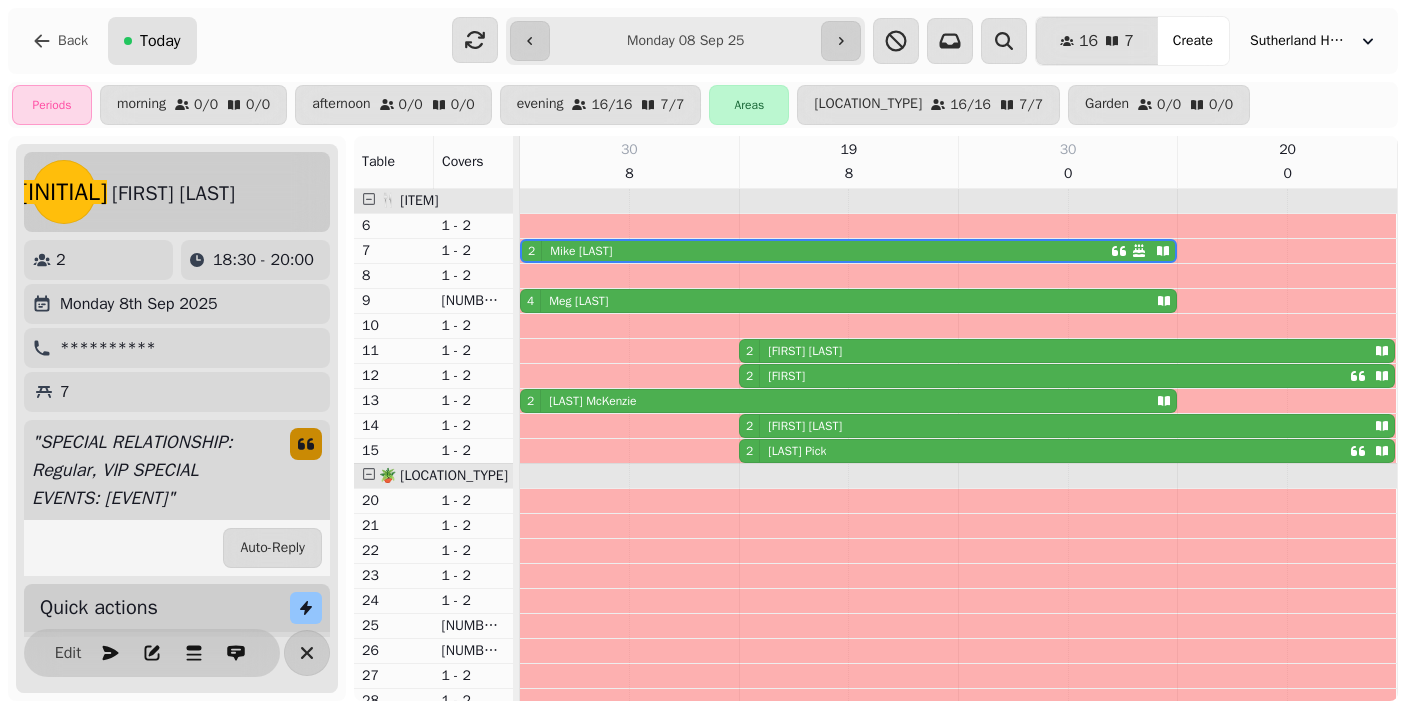 click on "Today" at bounding box center (160, 41) 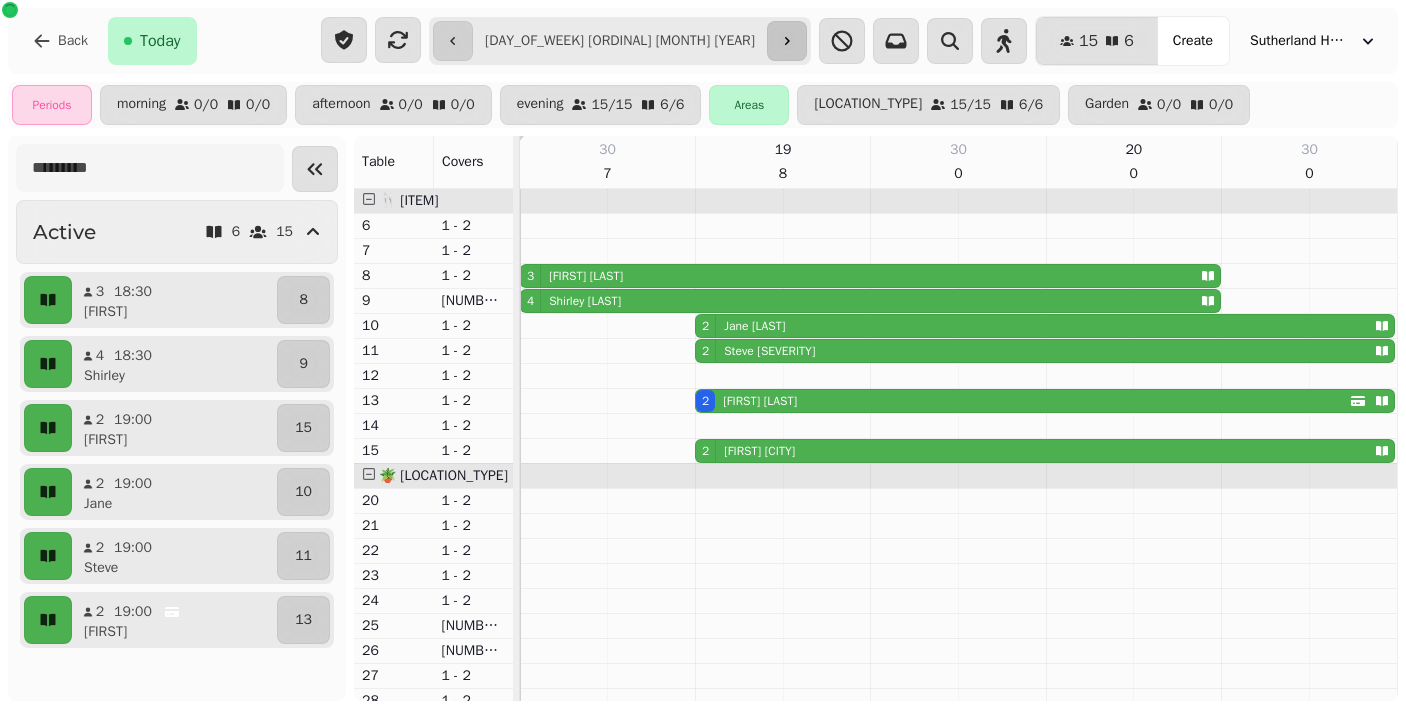 click 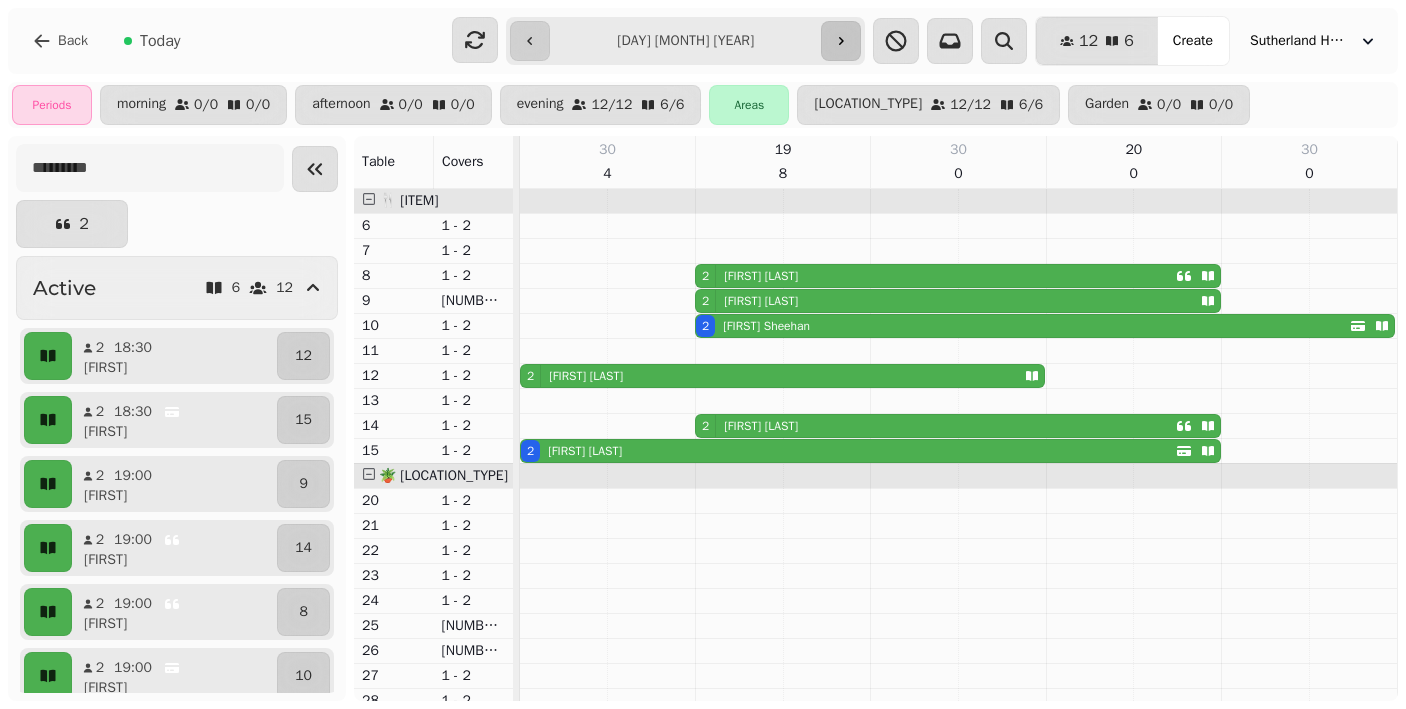 click 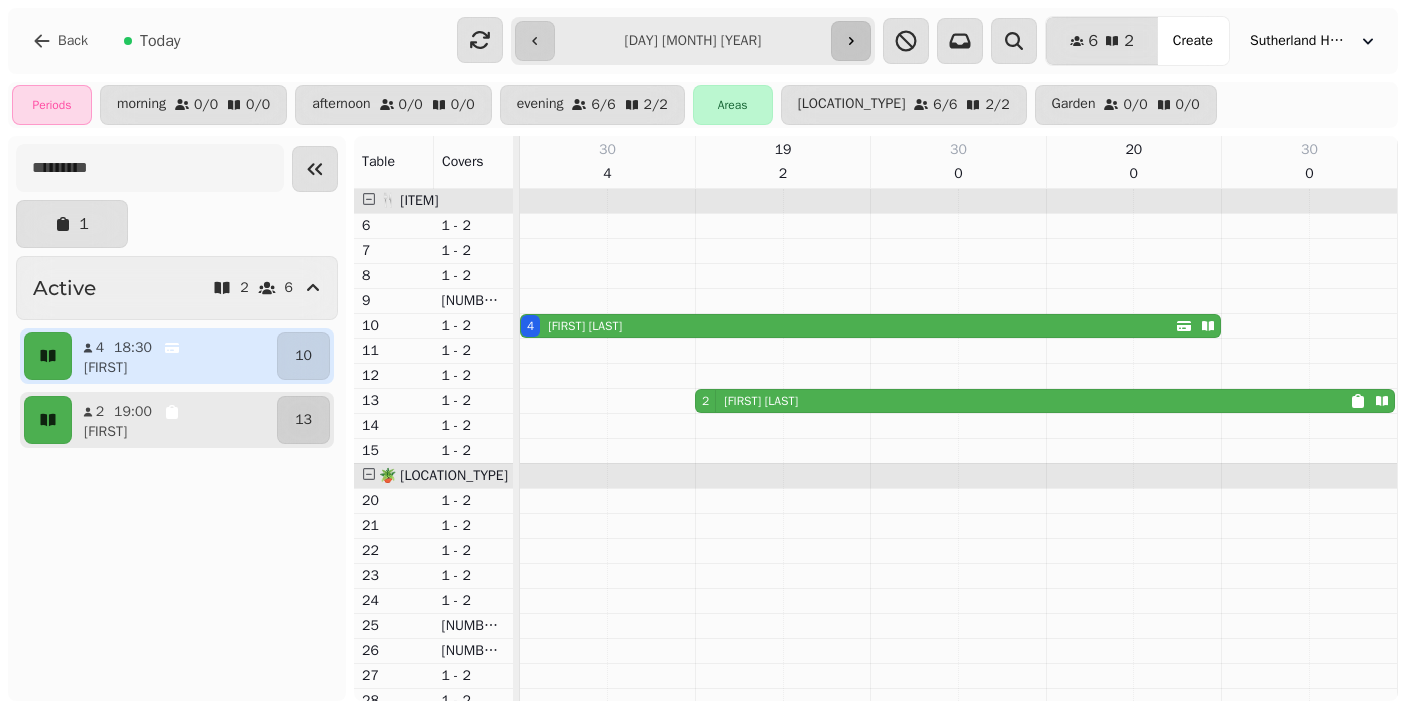 click 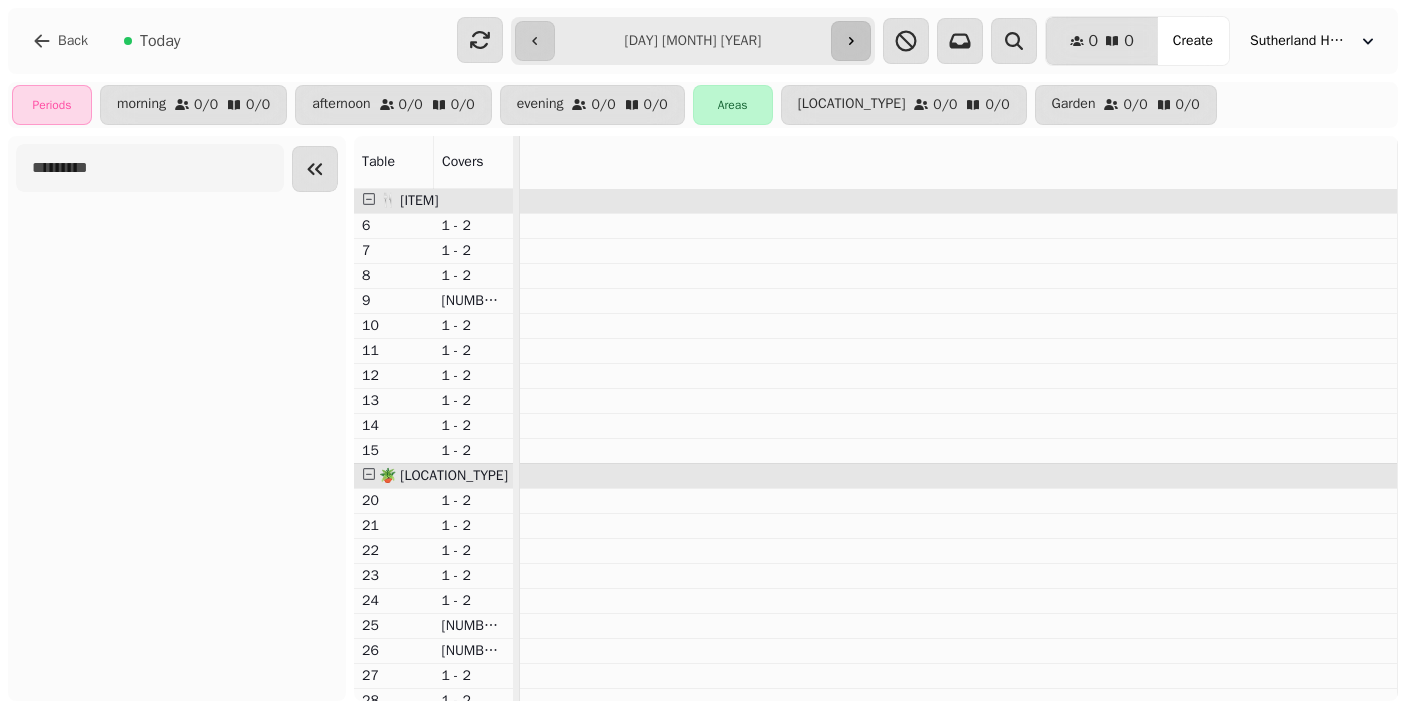 click 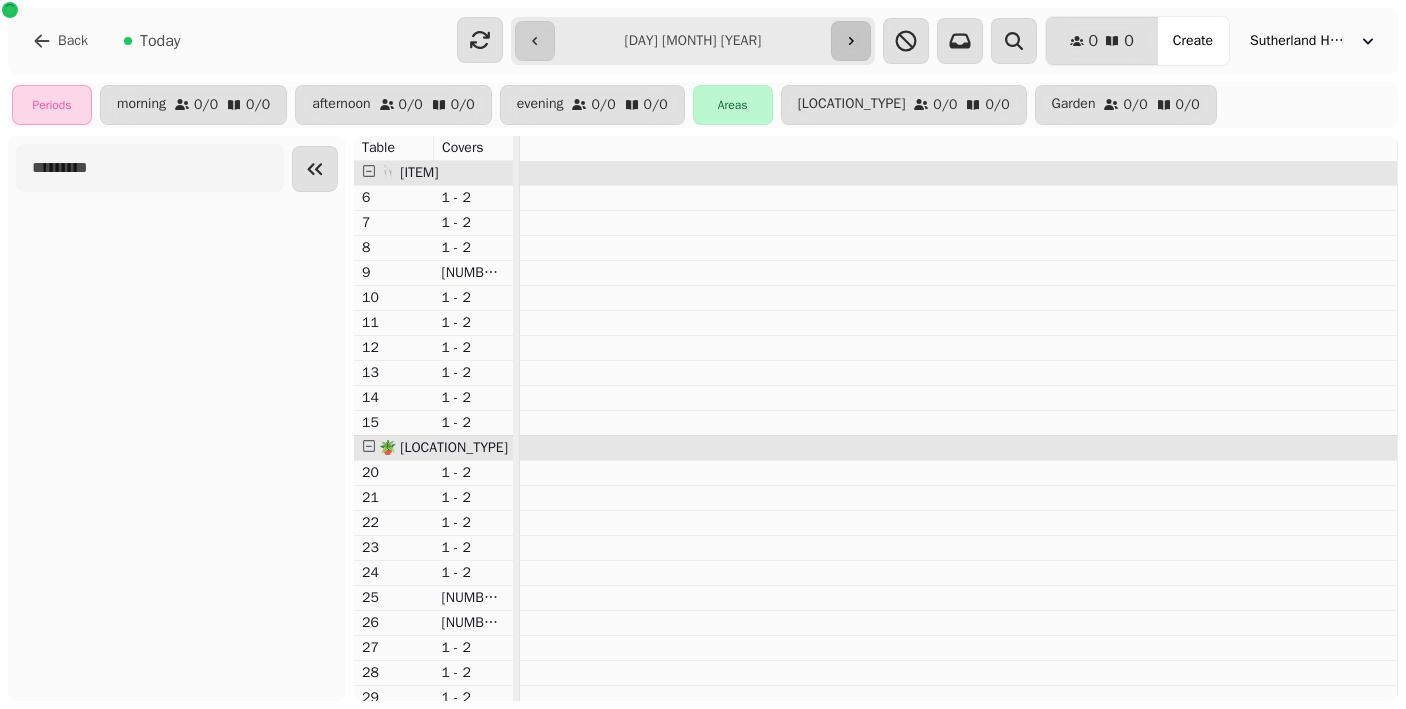 click 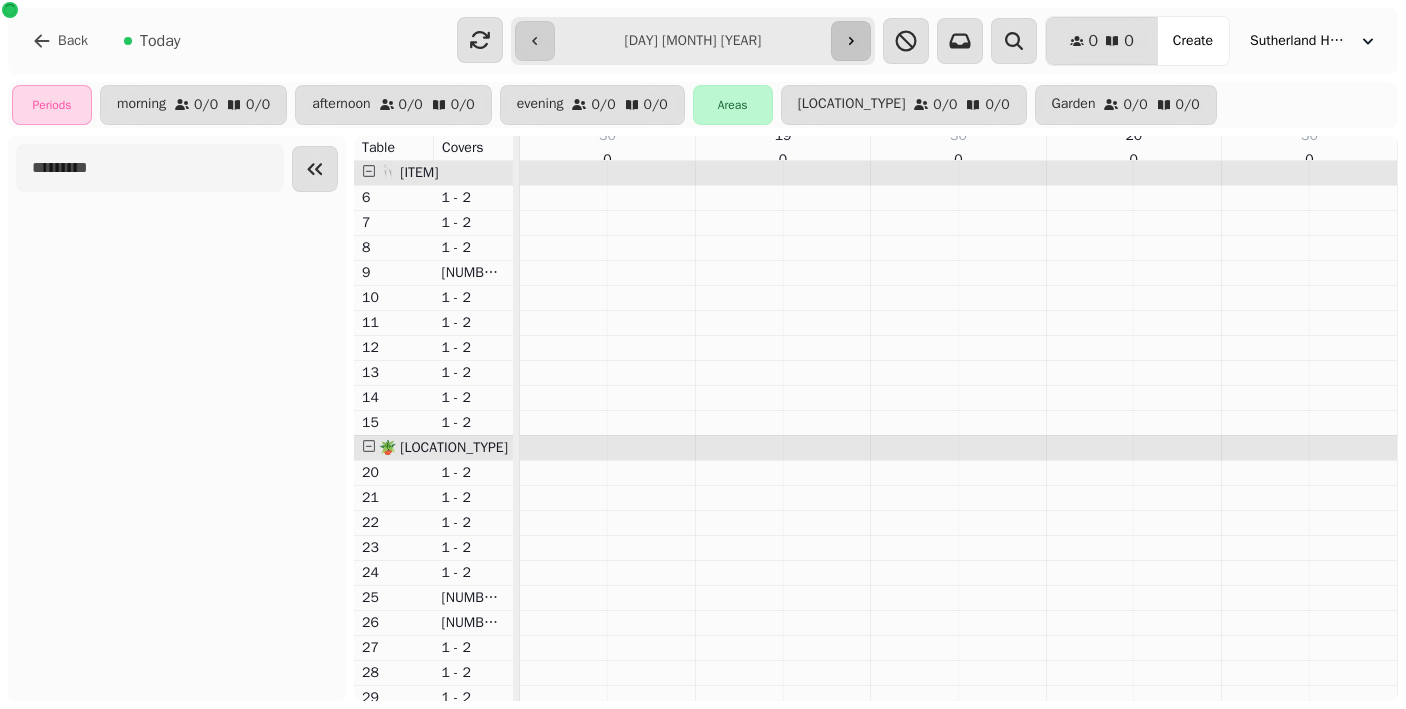 click 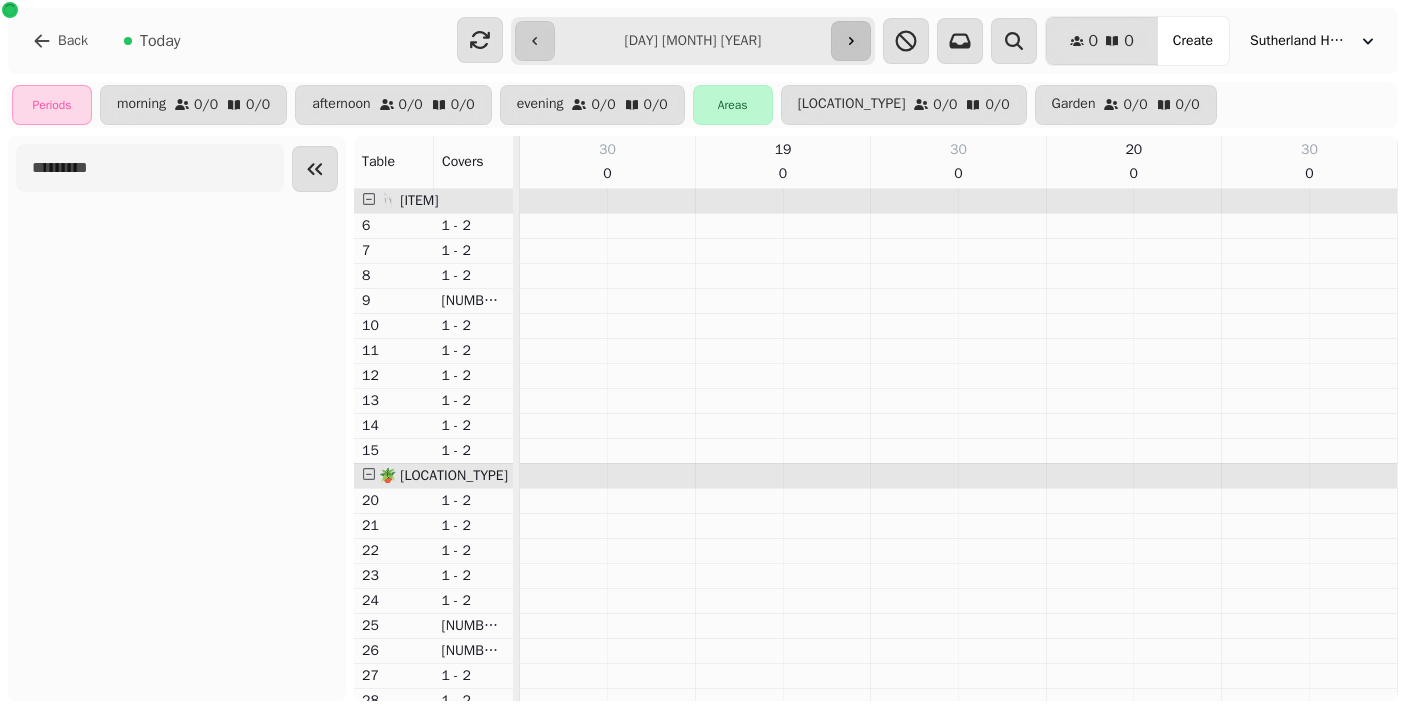 click 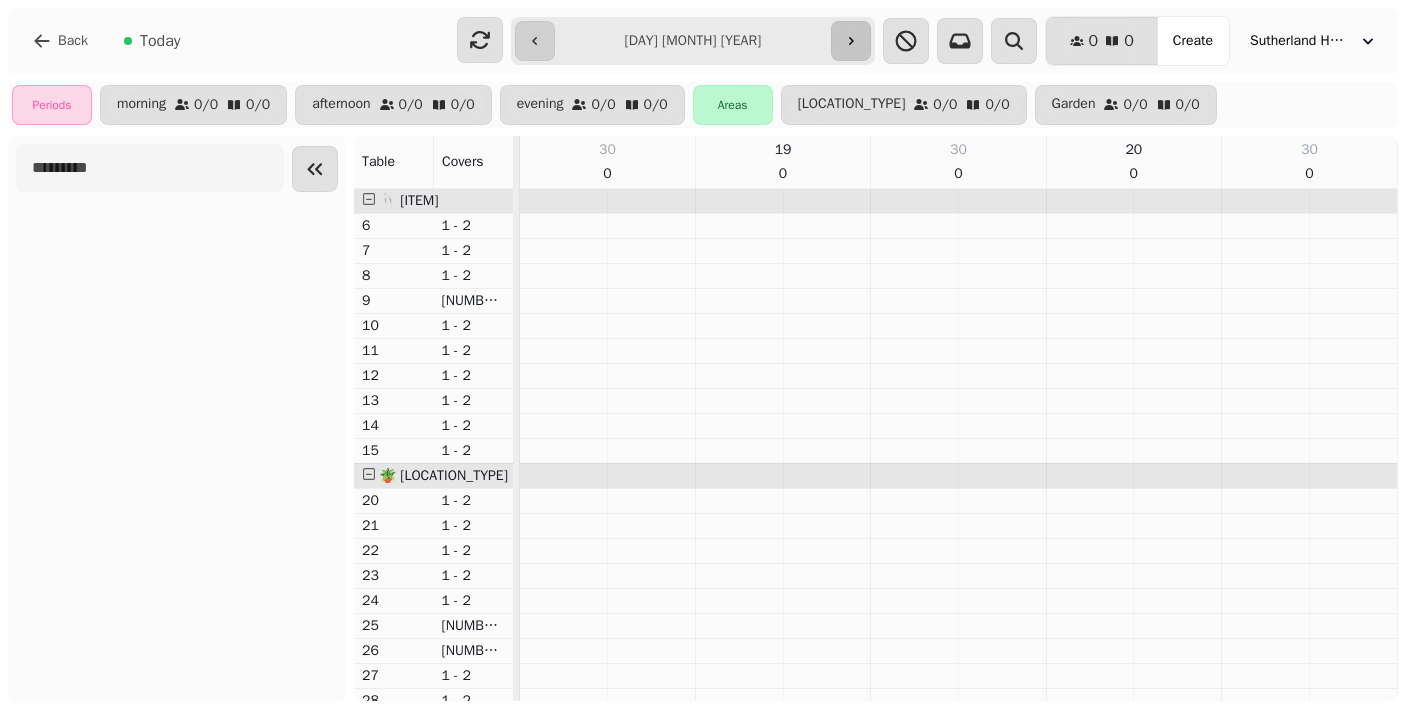 click 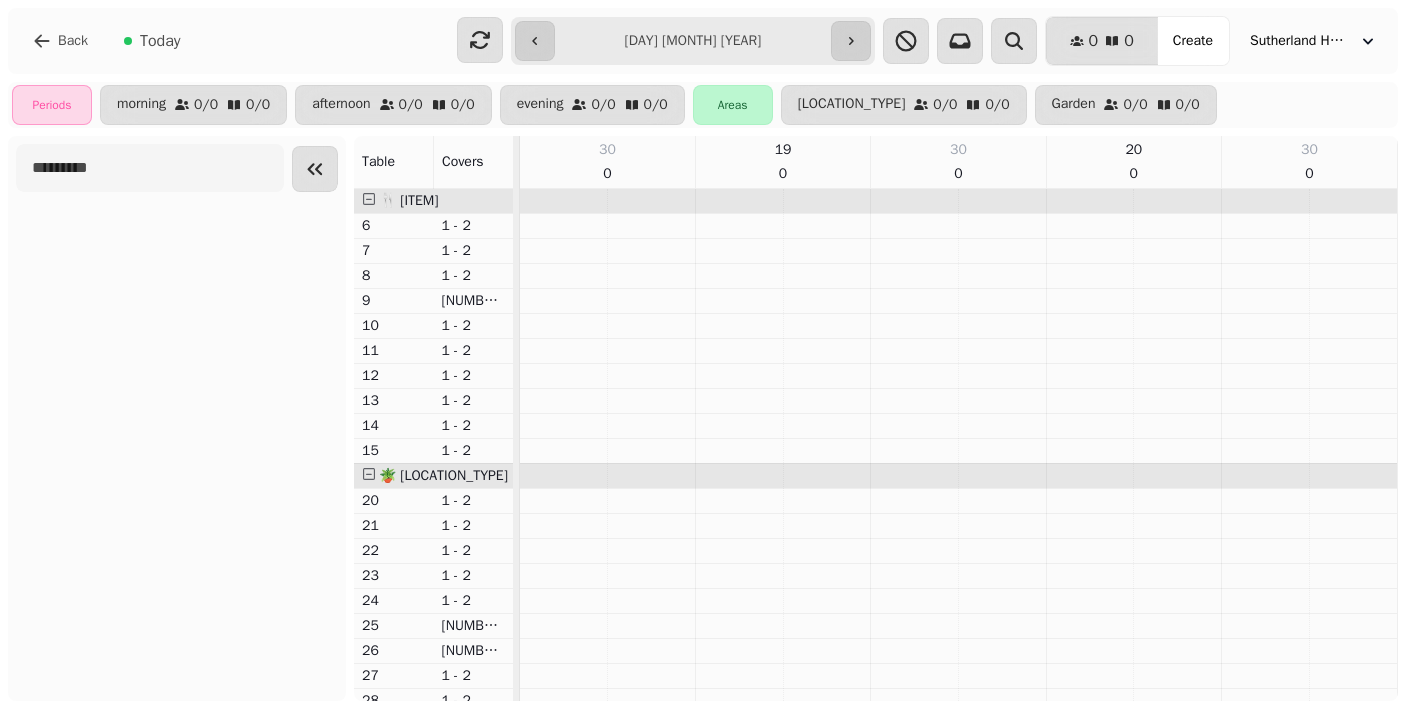 click on "**********" at bounding box center [692, 41] 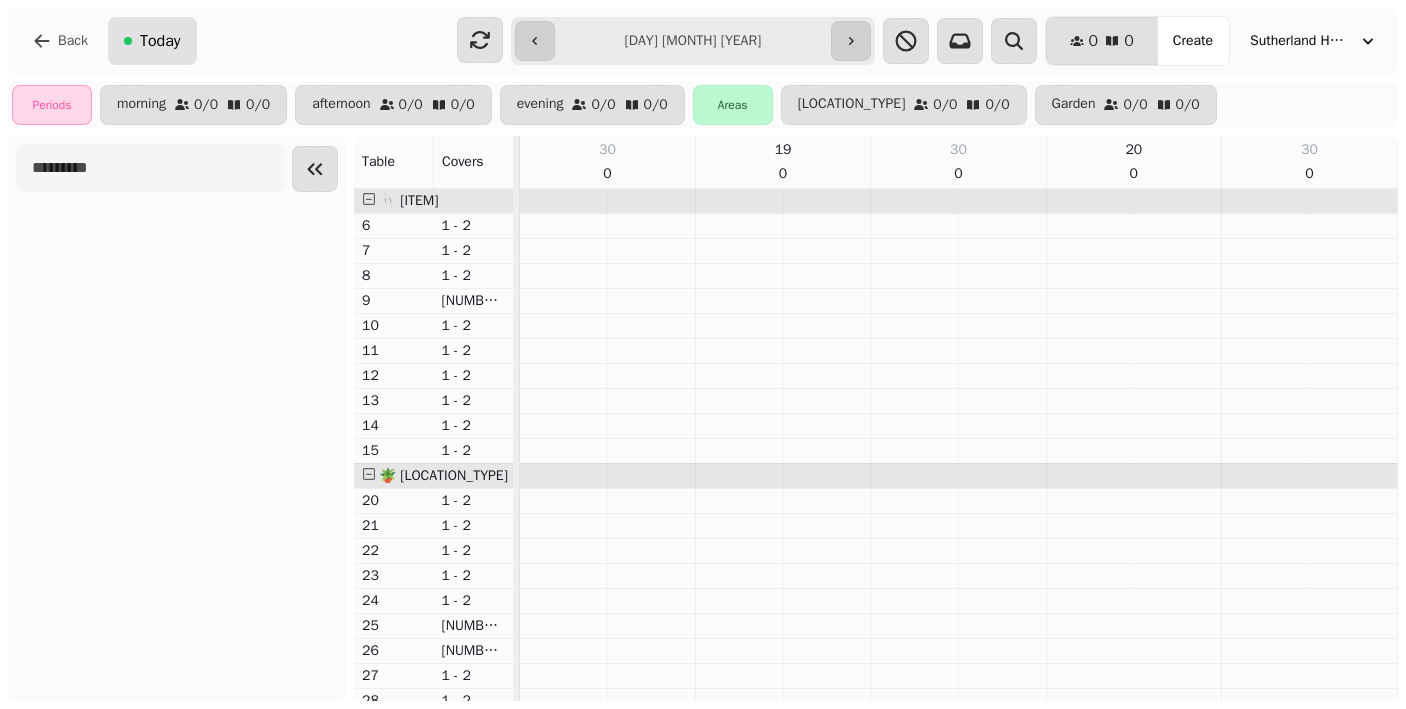 click on "Today" at bounding box center [160, 41] 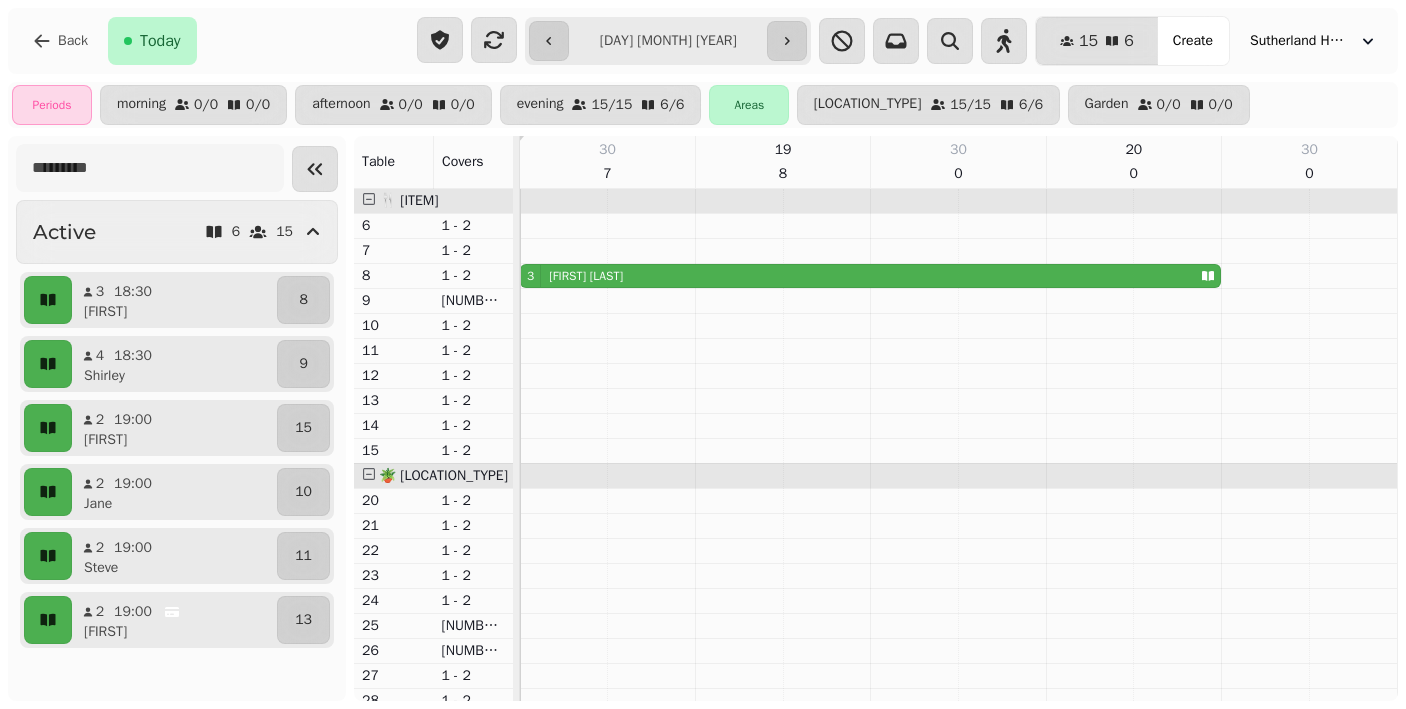 type on "**********" 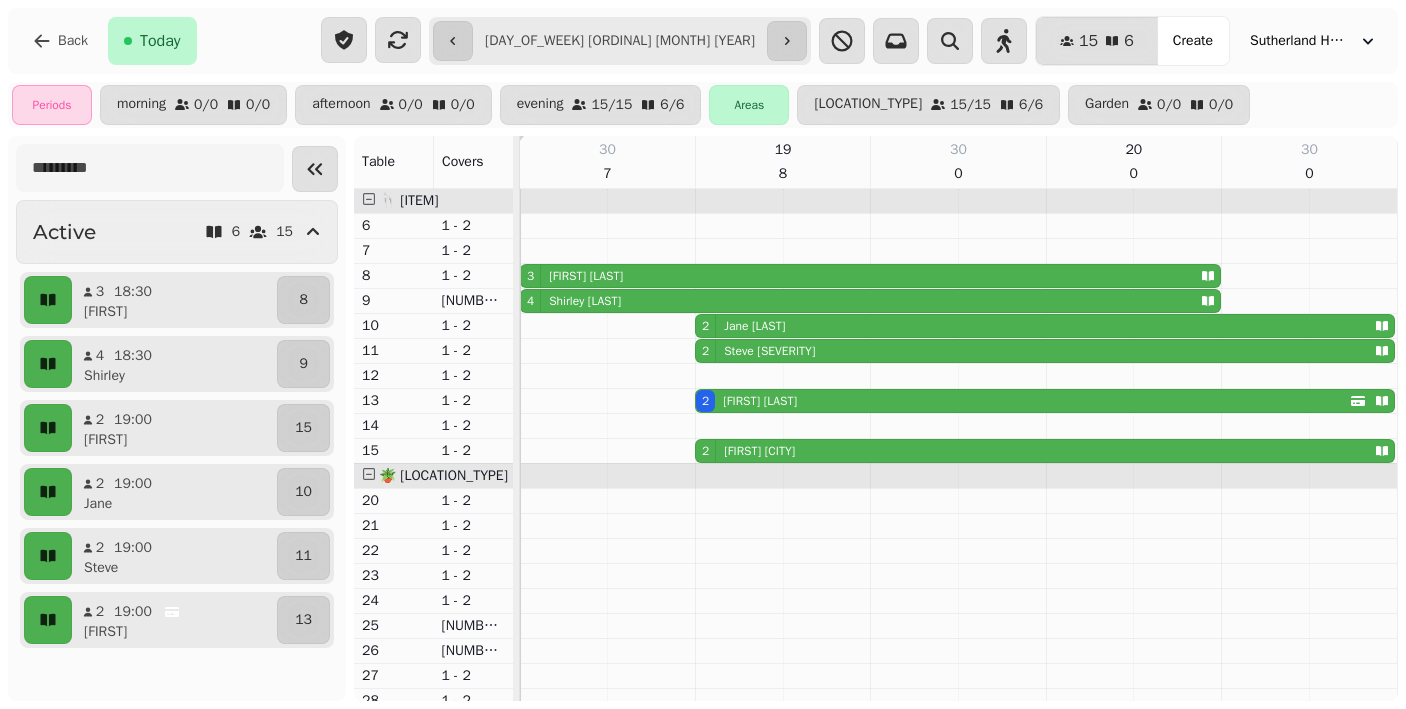 click at bounding box center (369, 199) 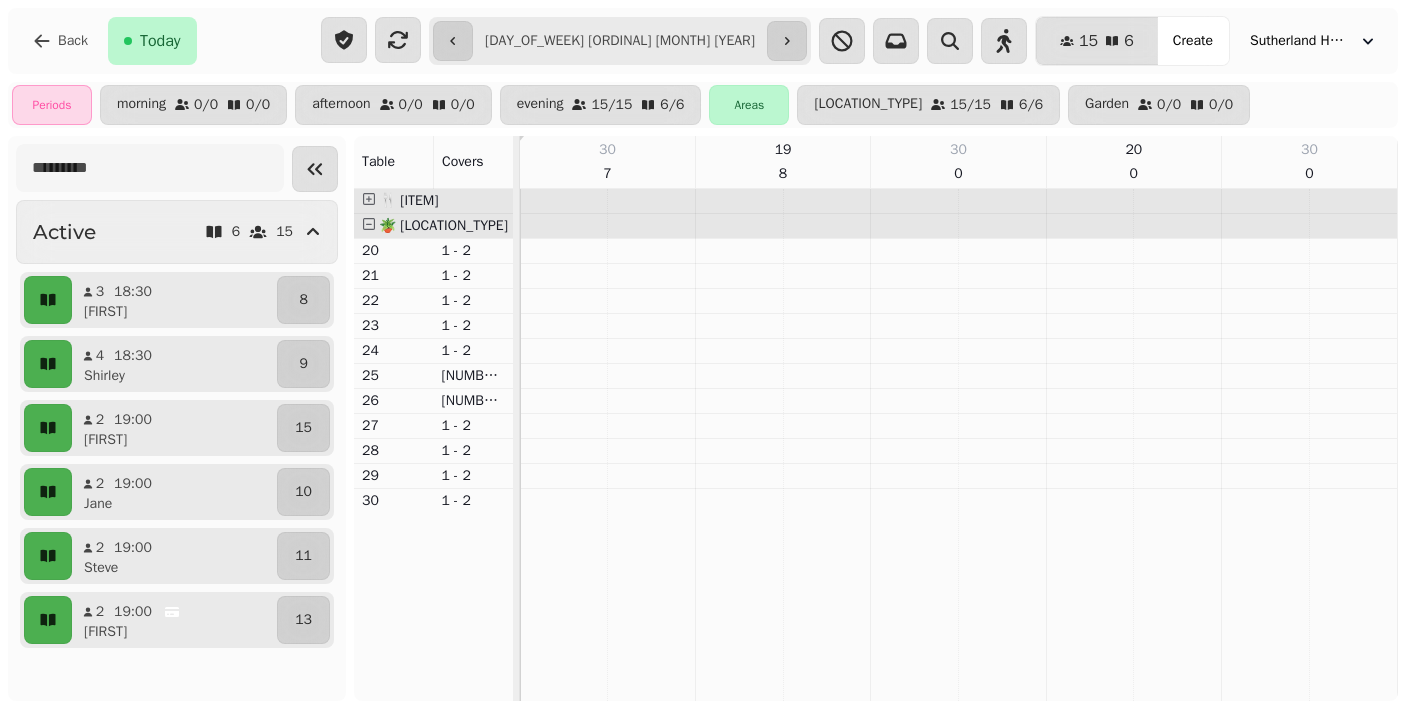 click at bounding box center [369, 199] 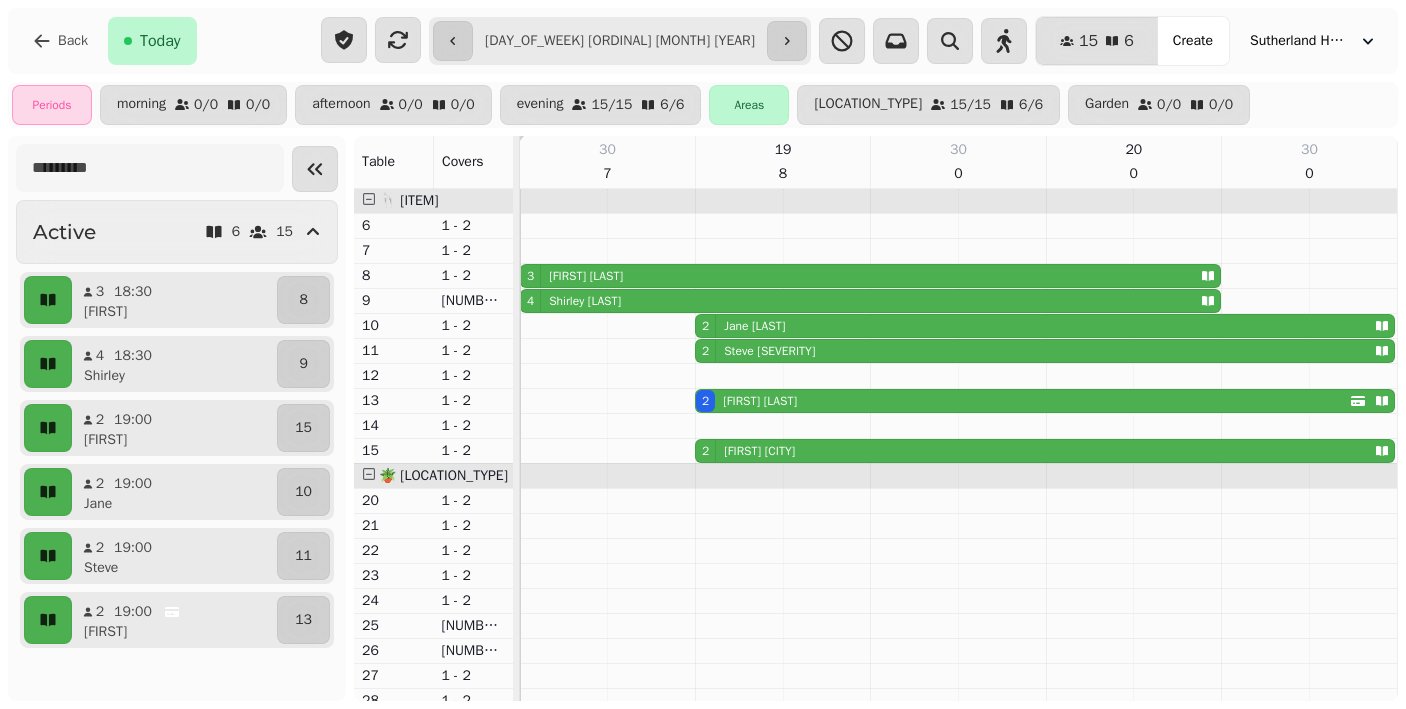 click at bounding box center [369, 474] 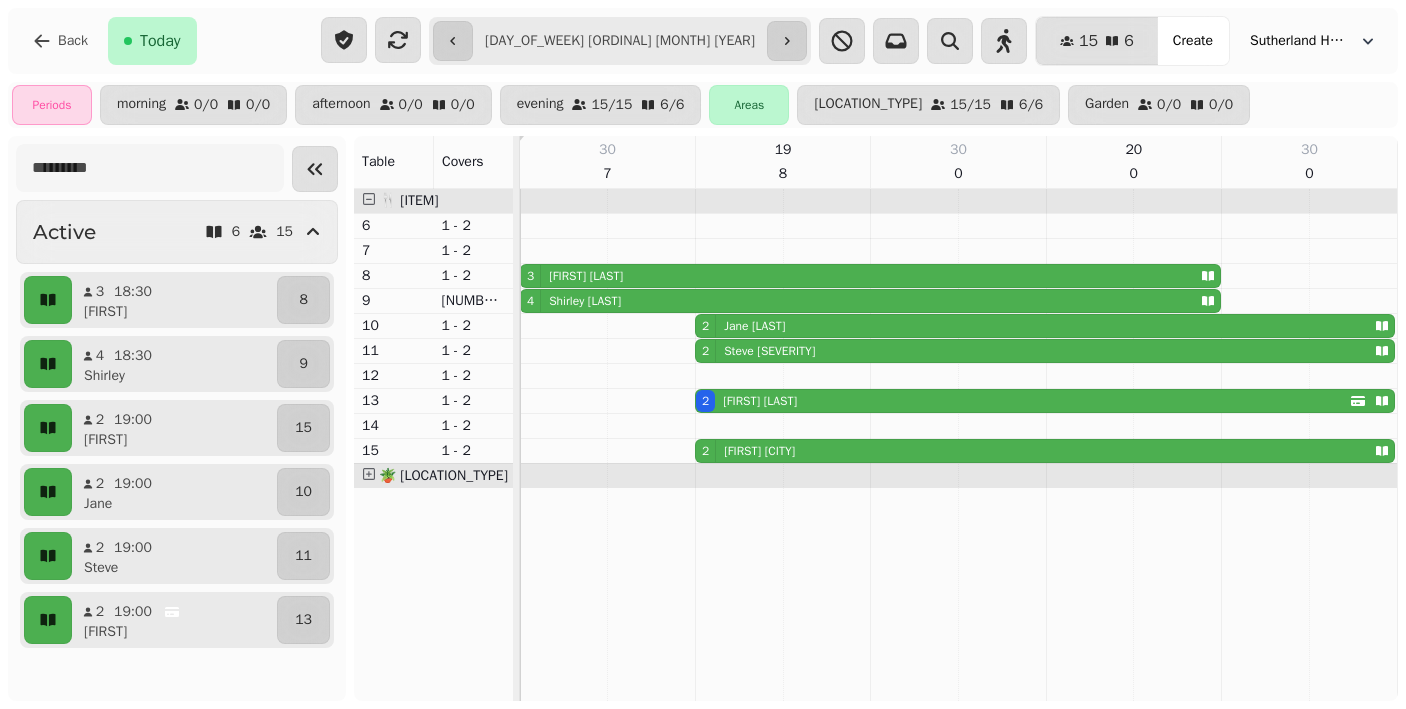 click 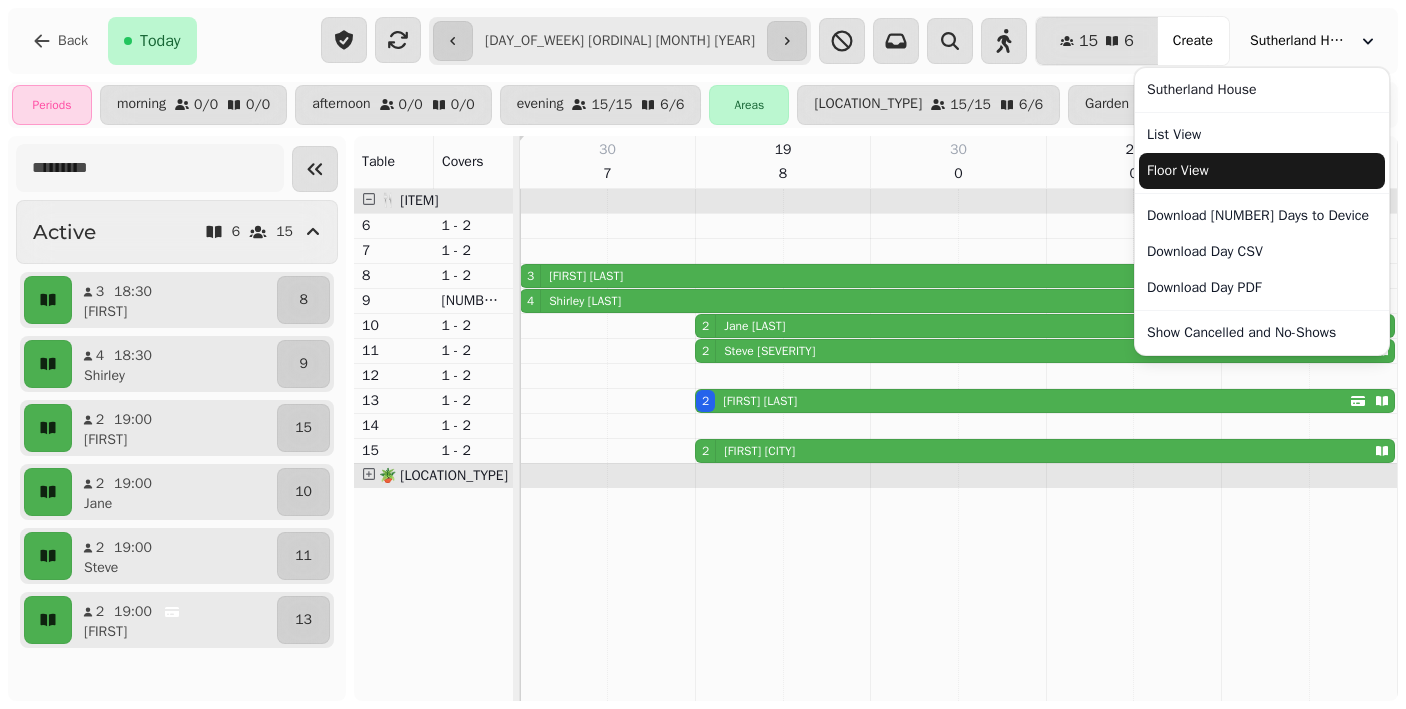 click on "Floor View" at bounding box center (1262, 171) 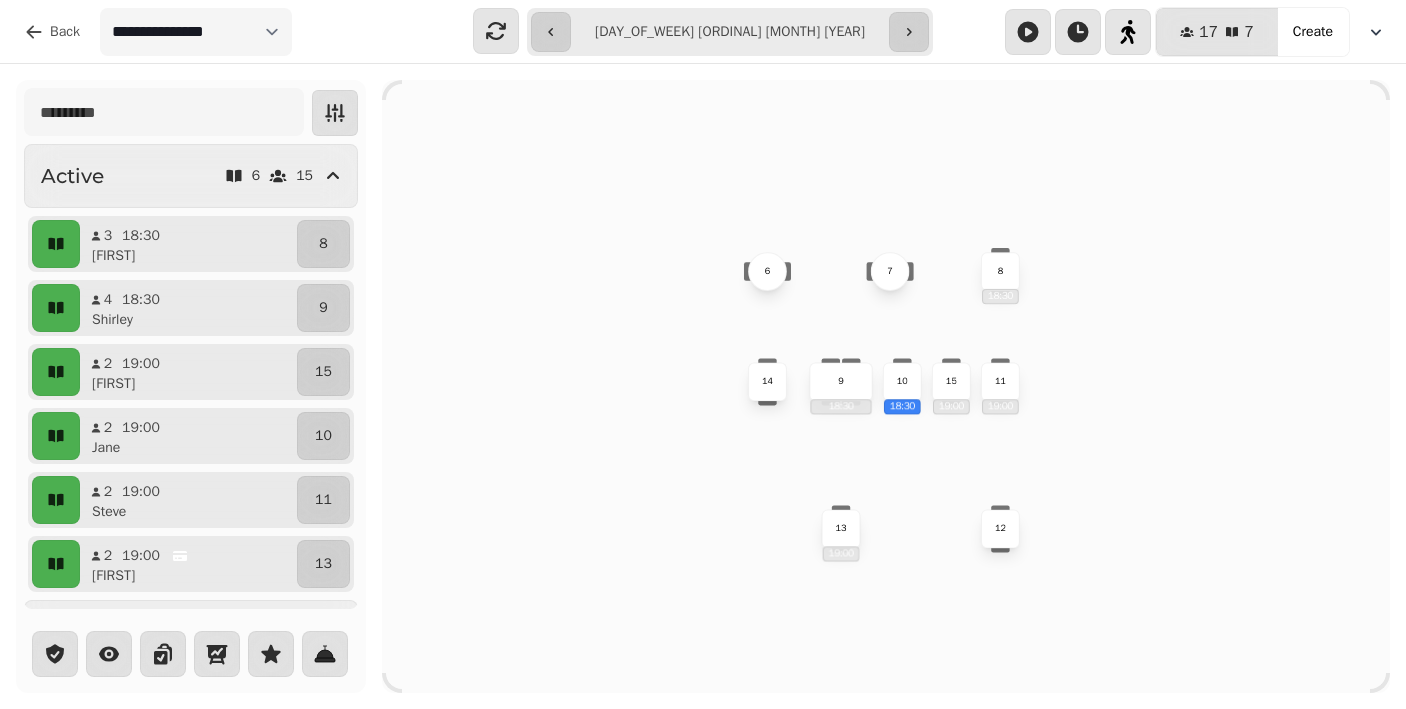 click 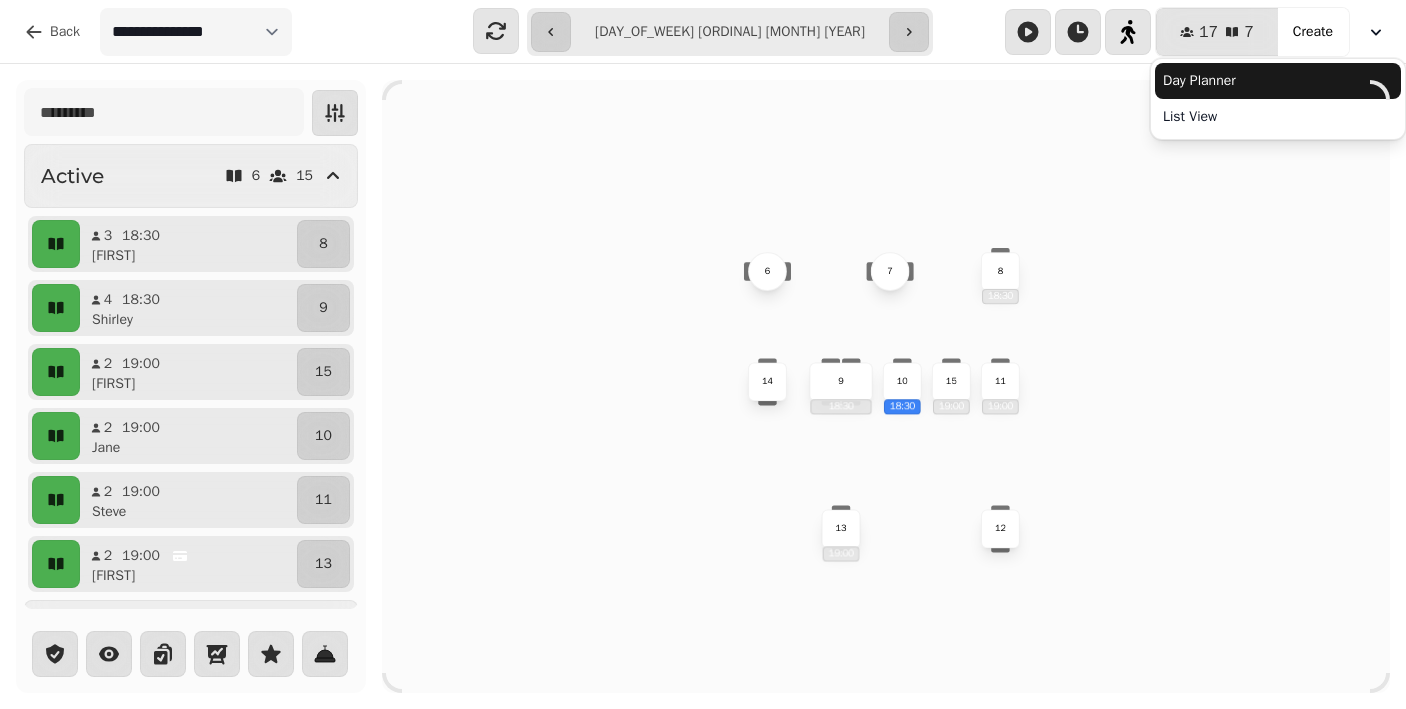 click on "Day Planner" at bounding box center [1278, 81] 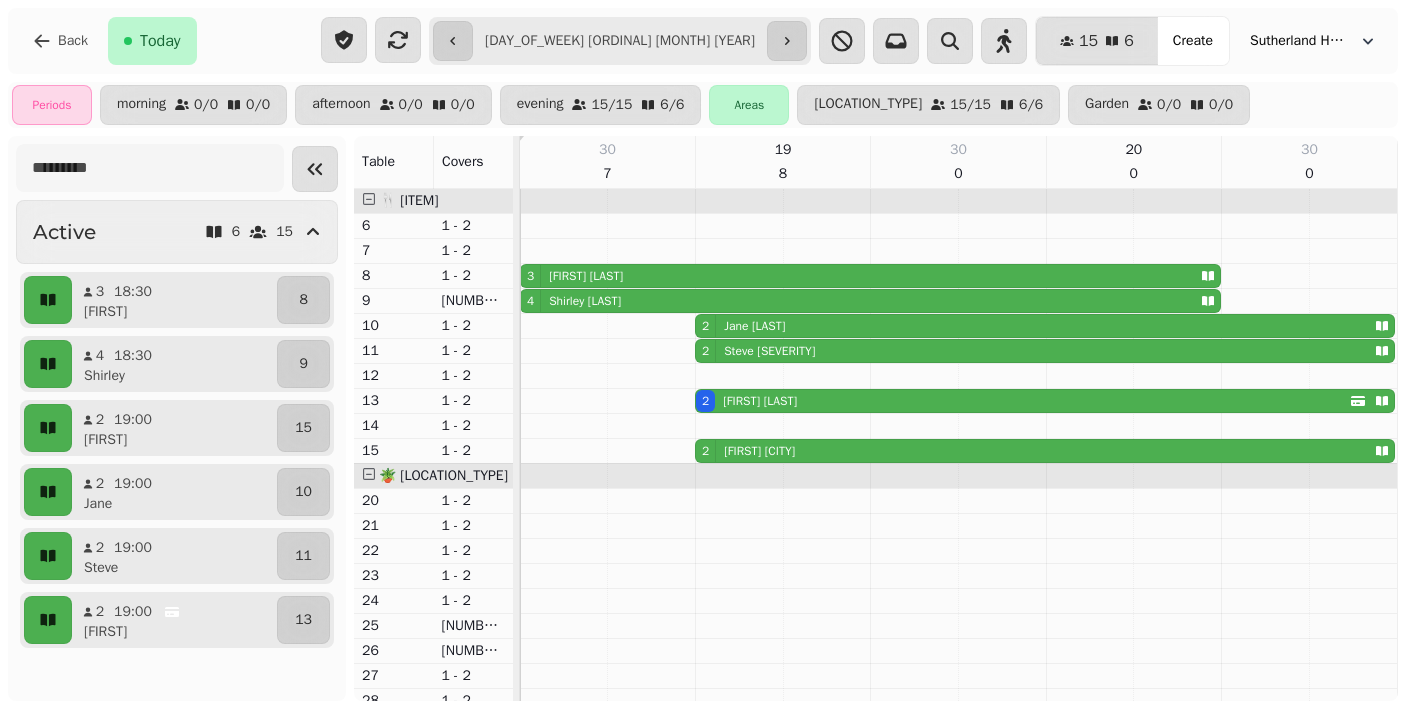 click 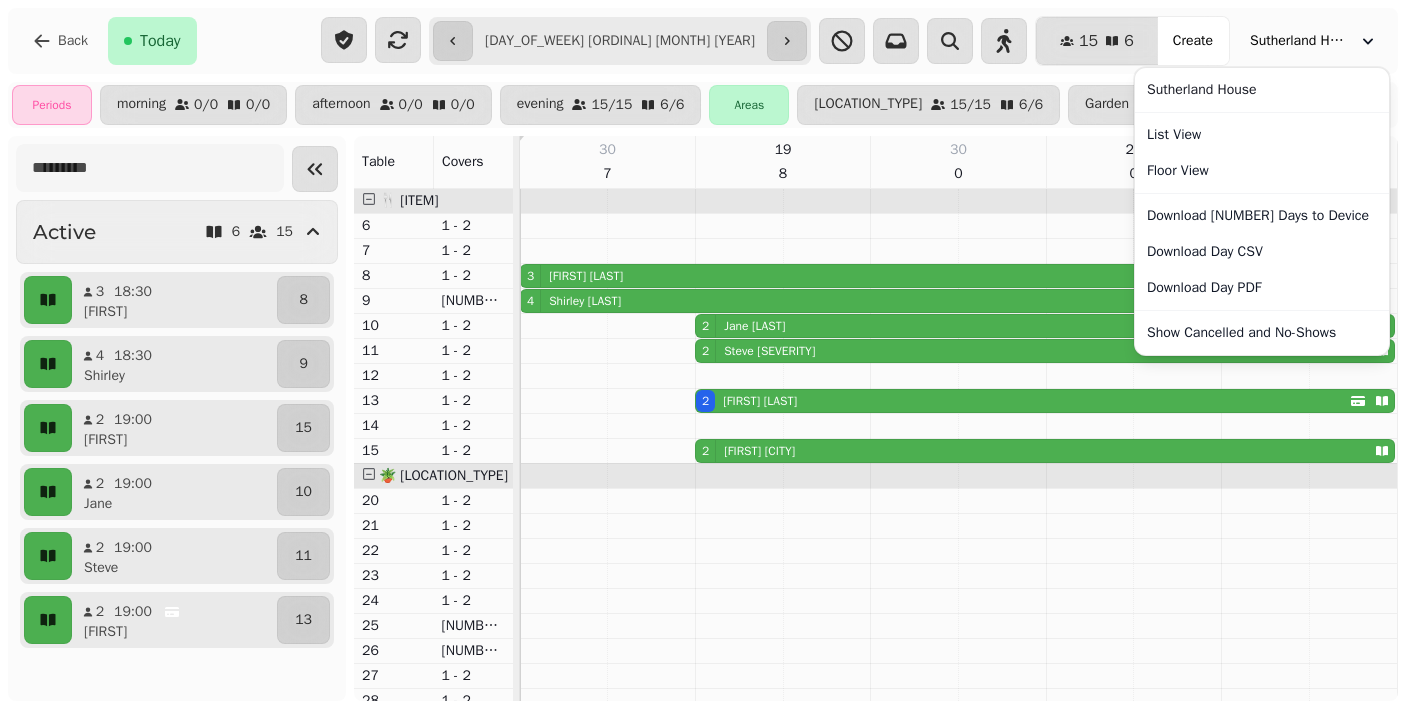 click on "[NUMBER] [NUMBER] Covers Create [LAST] [LAST] List View Floor View Download [NUMBER] Days to Device Download Day CSV Download Day PDF Show Cancelled and No-Shows" at bounding box center [1104, 41] 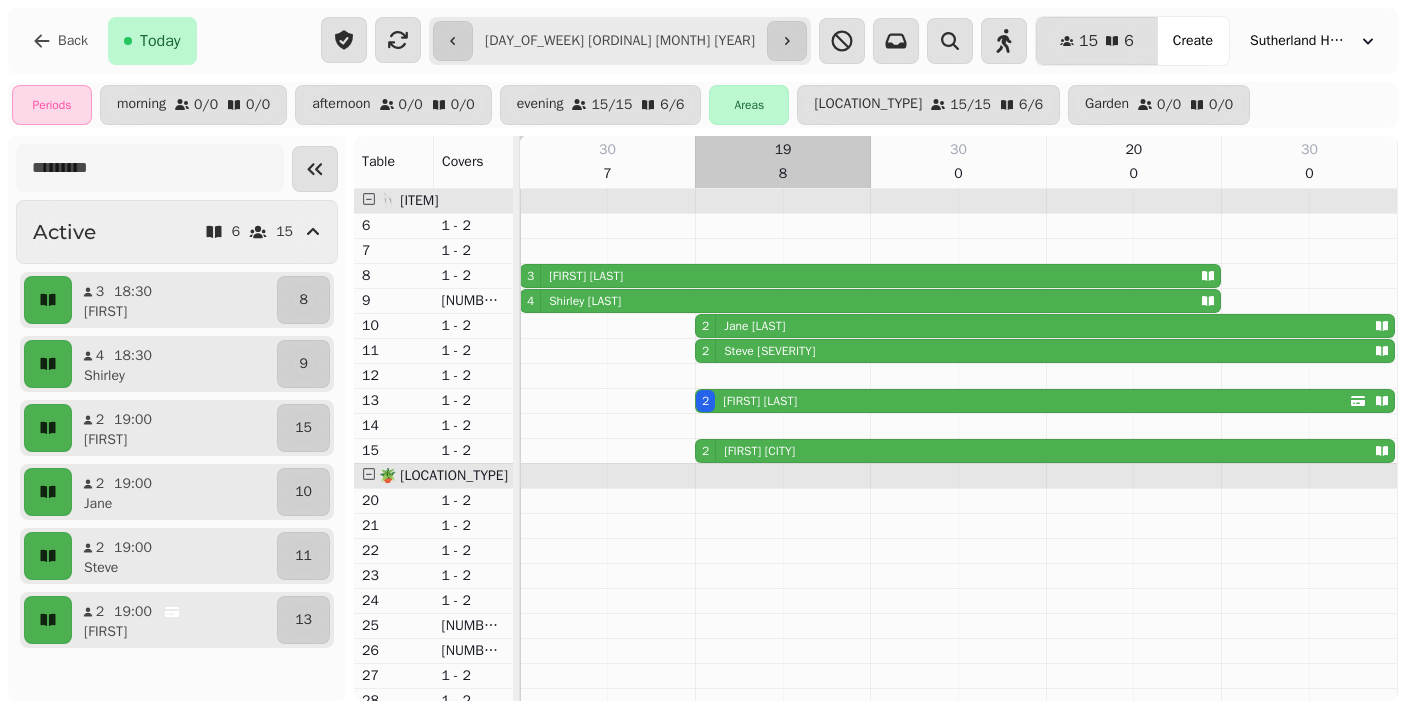 scroll, scrollTop: 62, scrollLeft: 0, axis: vertical 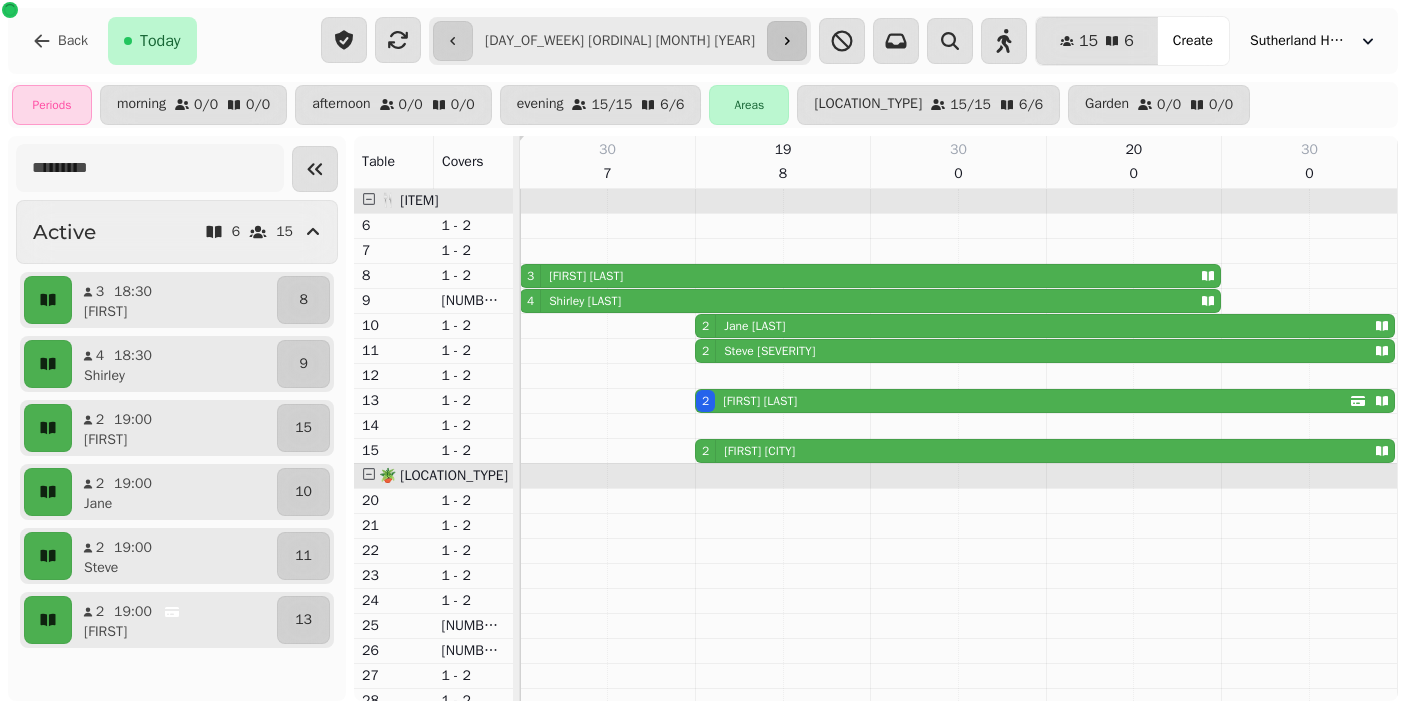 click 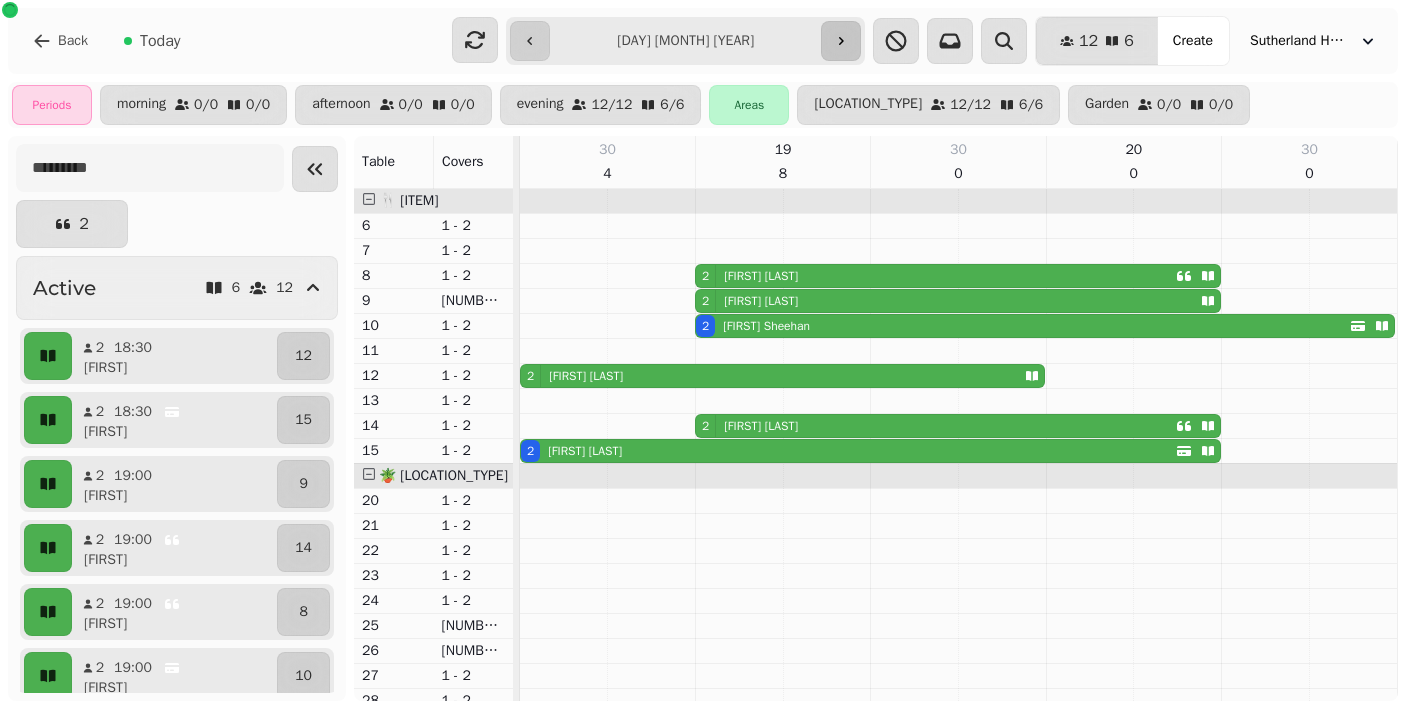 click on "**********" at bounding box center [685, 41] 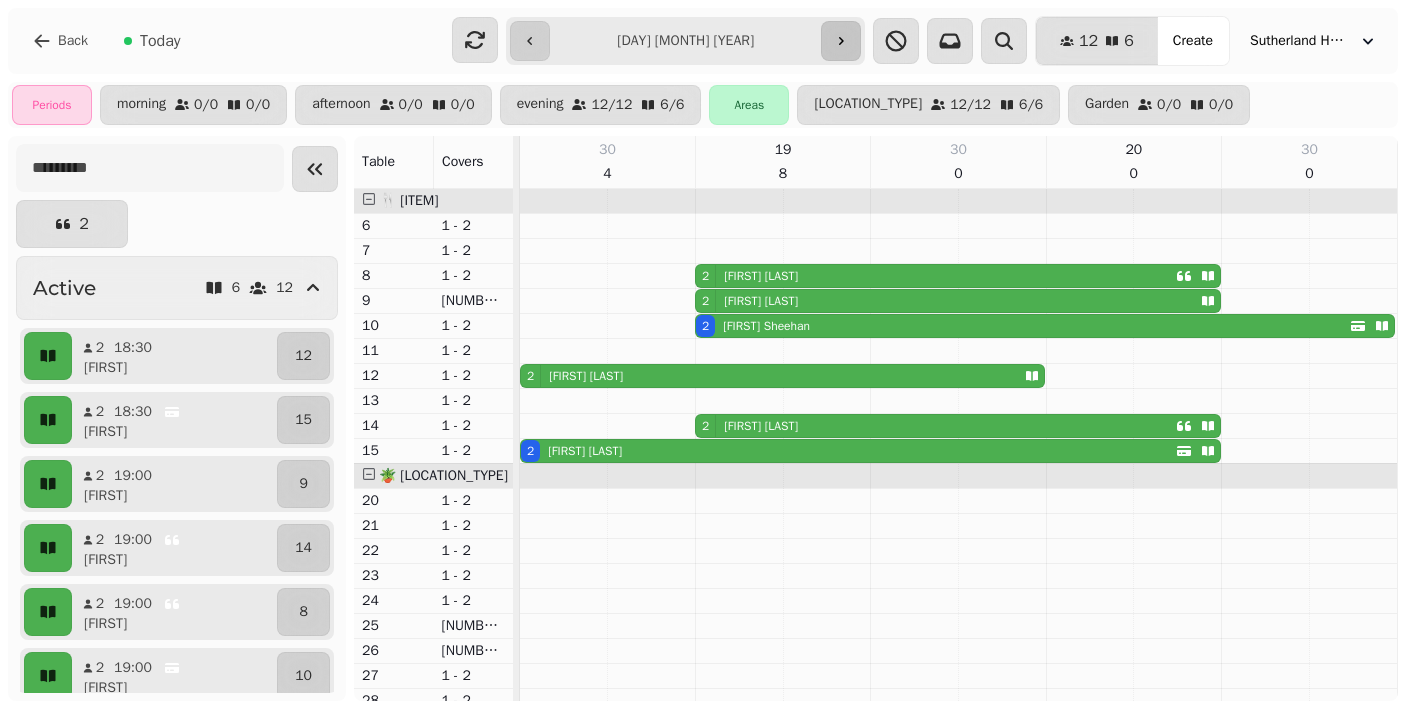 click 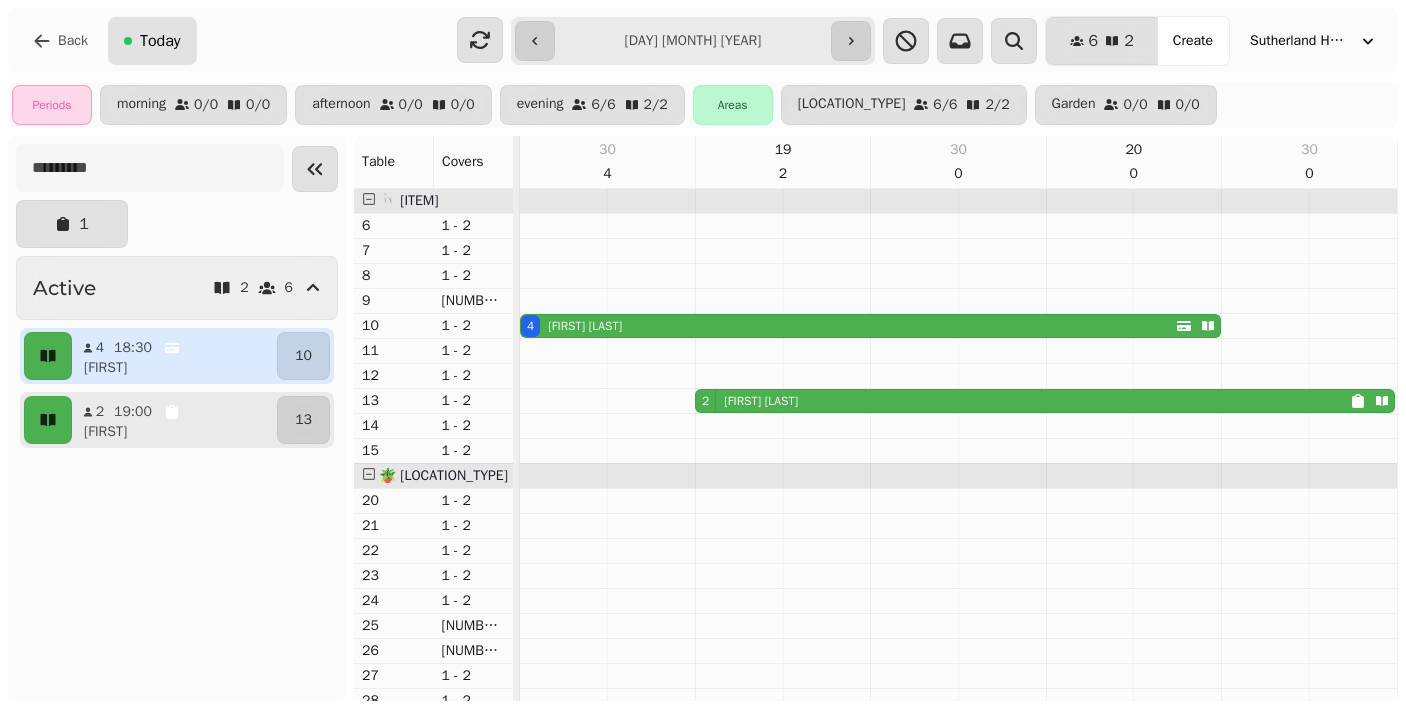 click on "Today" at bounding box center (160, 41) 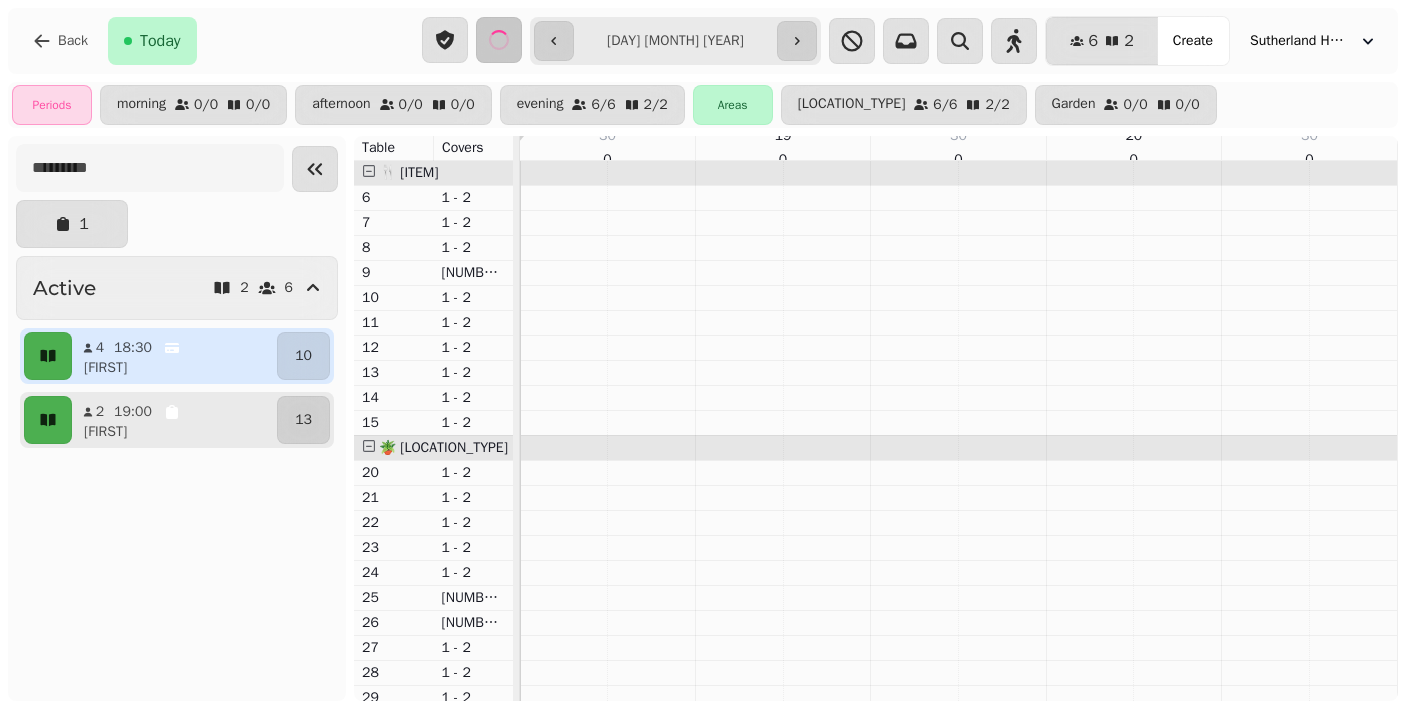 type on "**********" 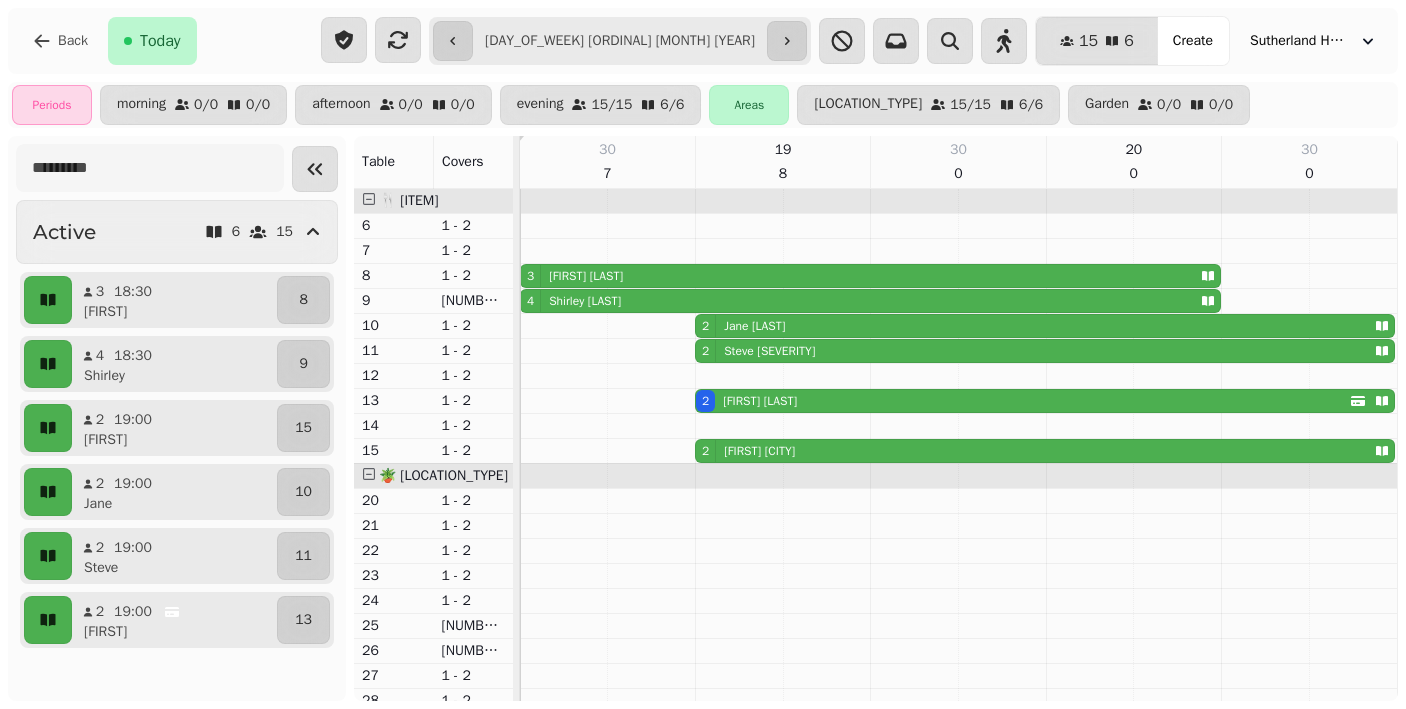 click on "[FIRST]   [FIRST] [LAST]" at bounding box center [586, 276] 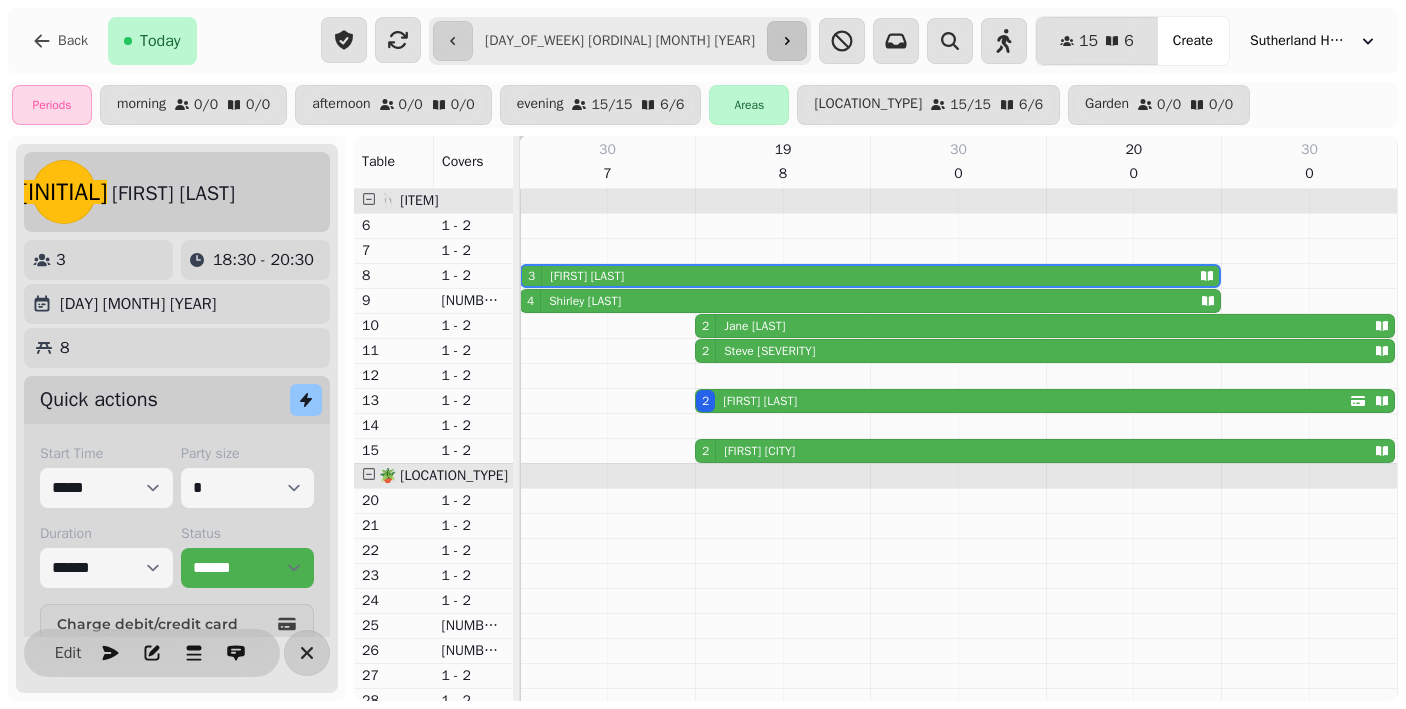 click 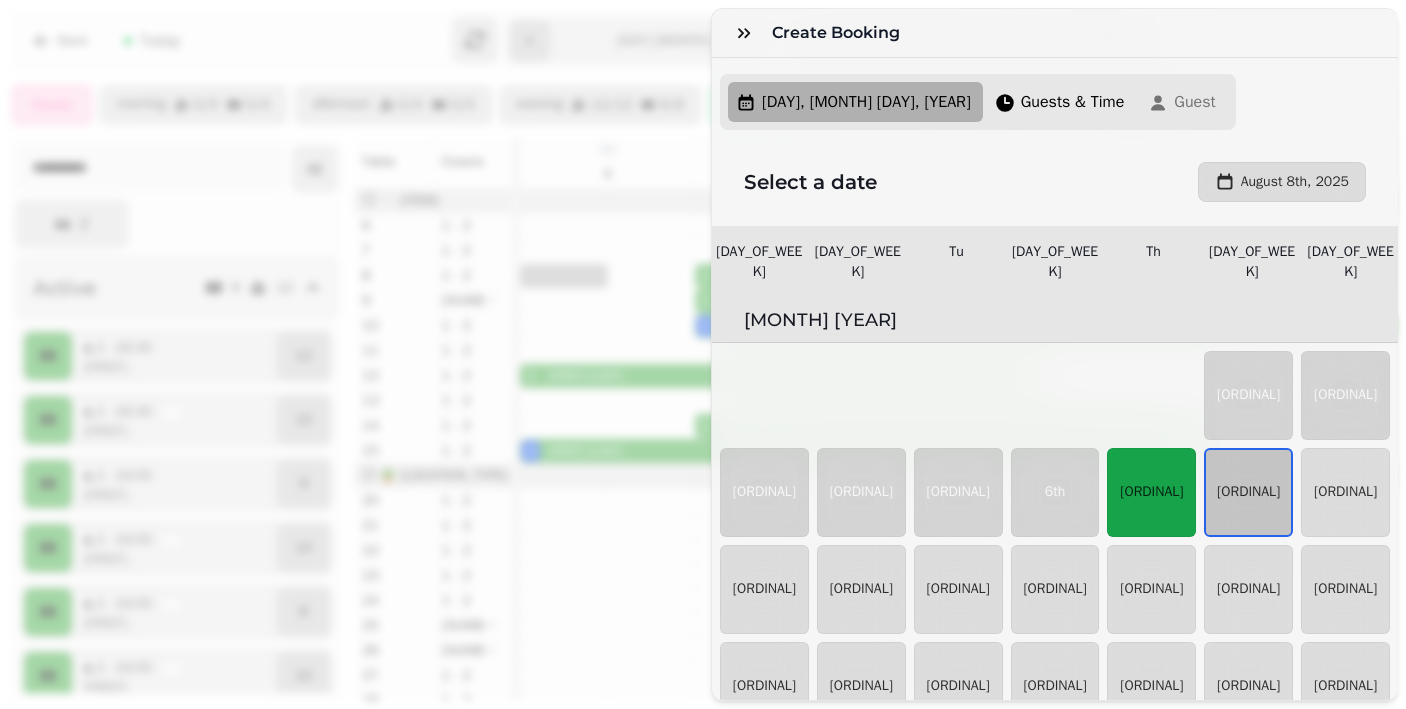 scroll, scrollTop: 0, scrollLeft: 0, axis: both 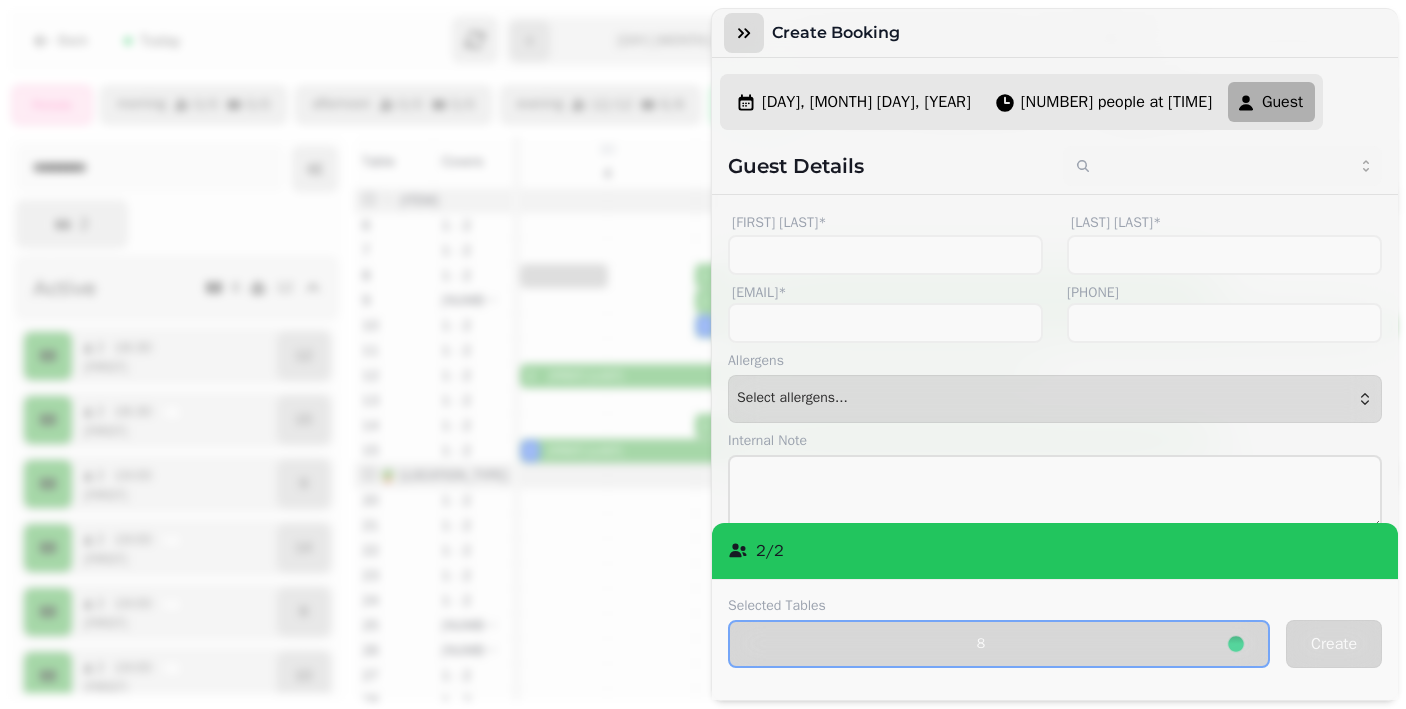 click 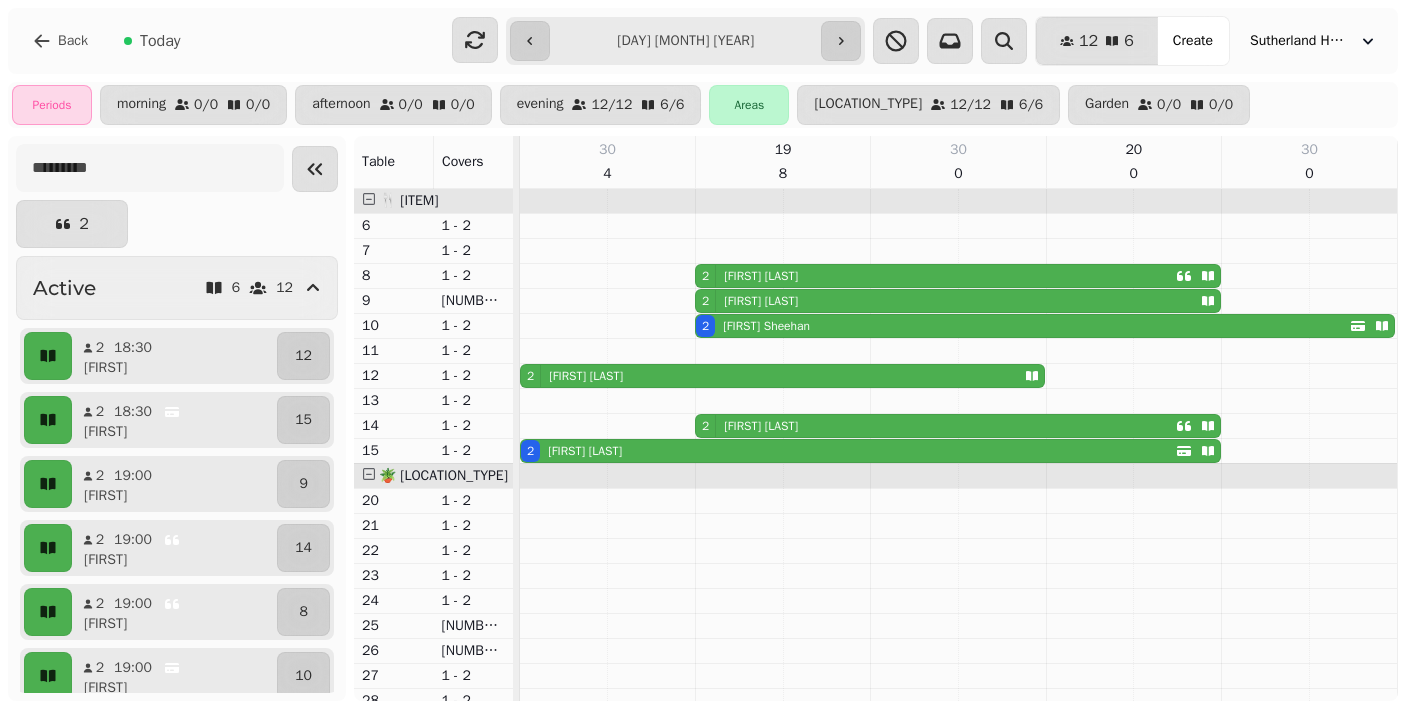 click on "[FIRST]   [LAST]" at bounding box center [761, 301] 